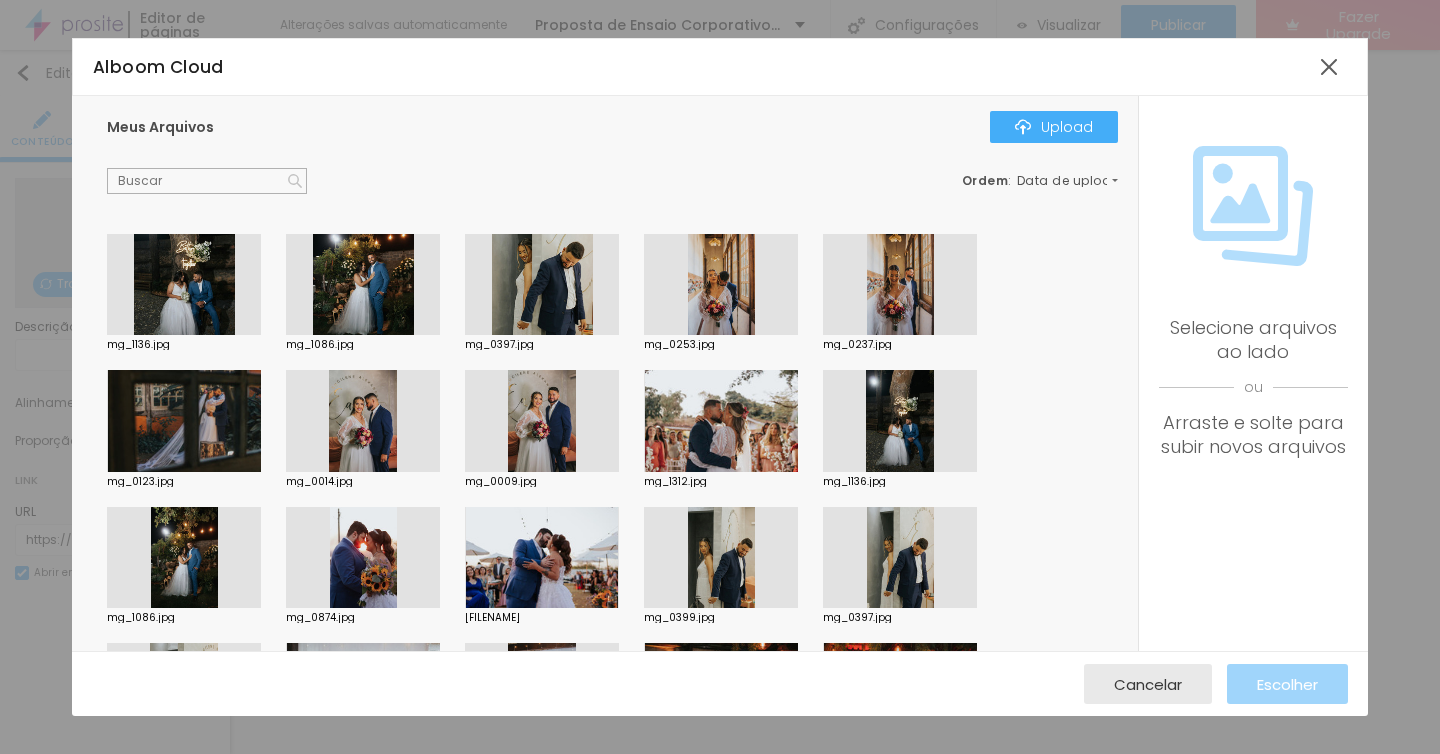 scroll, scrollTop: 0, scrollLeft: 0, axis: both 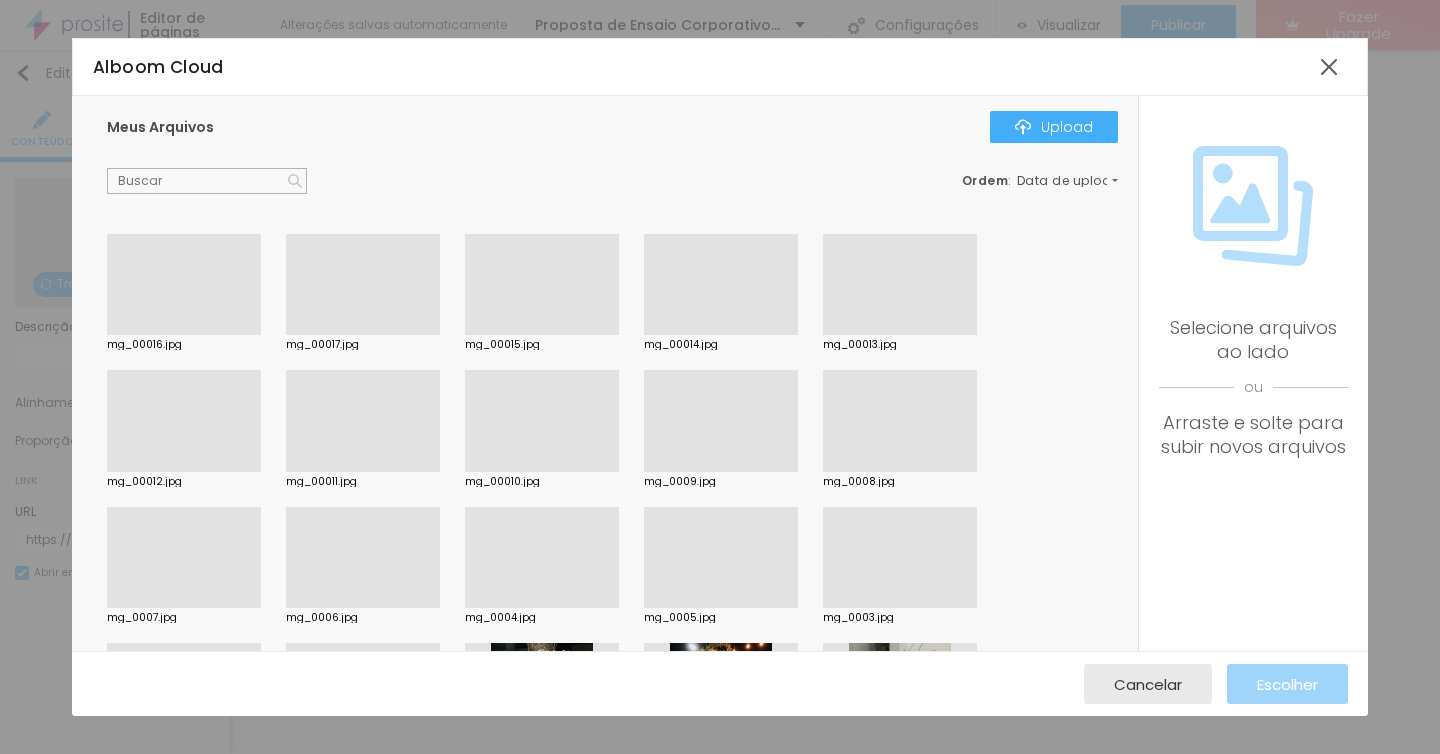 click on "Subindo [NUMBER]/17 arquivos" at bounding box center (720, 760) 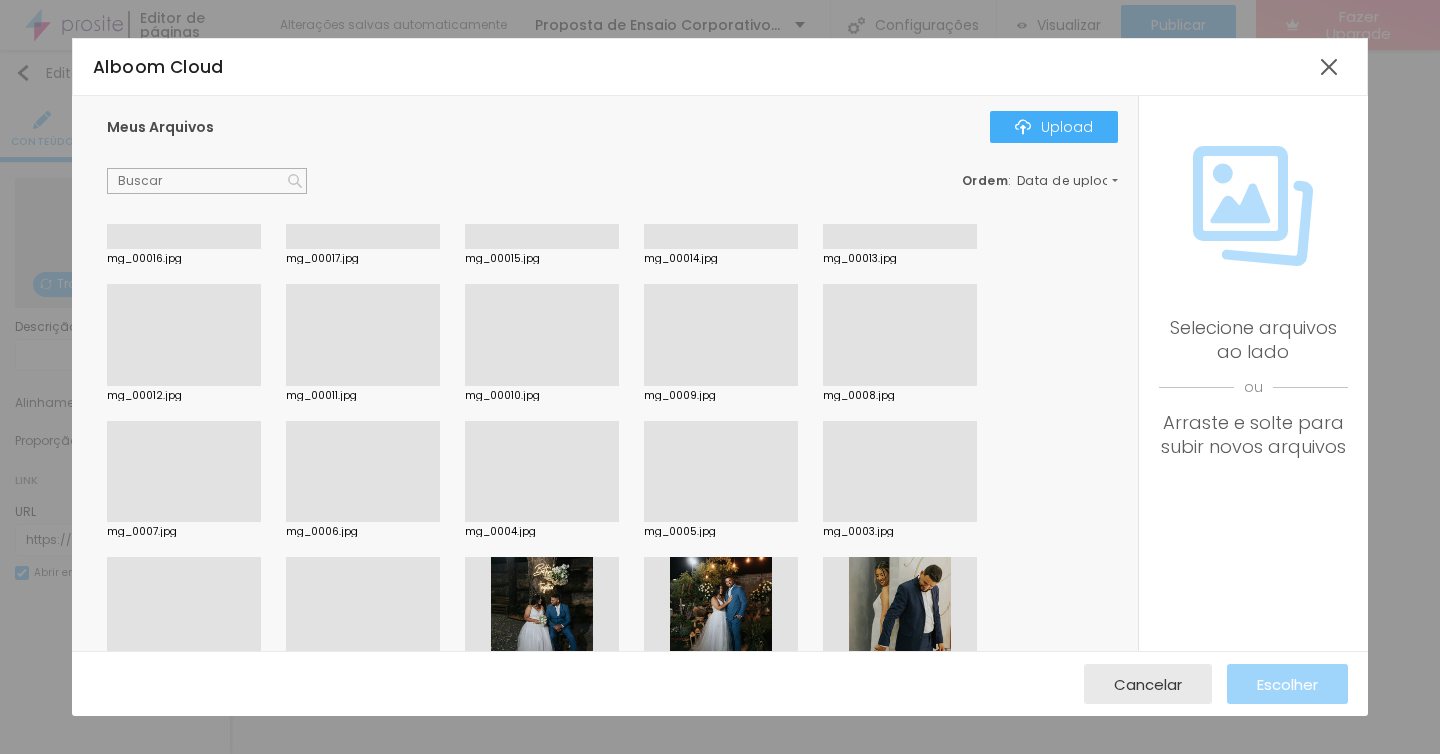 scroll, scrollTop: 87, scrollLeft: 0, axis: vertical 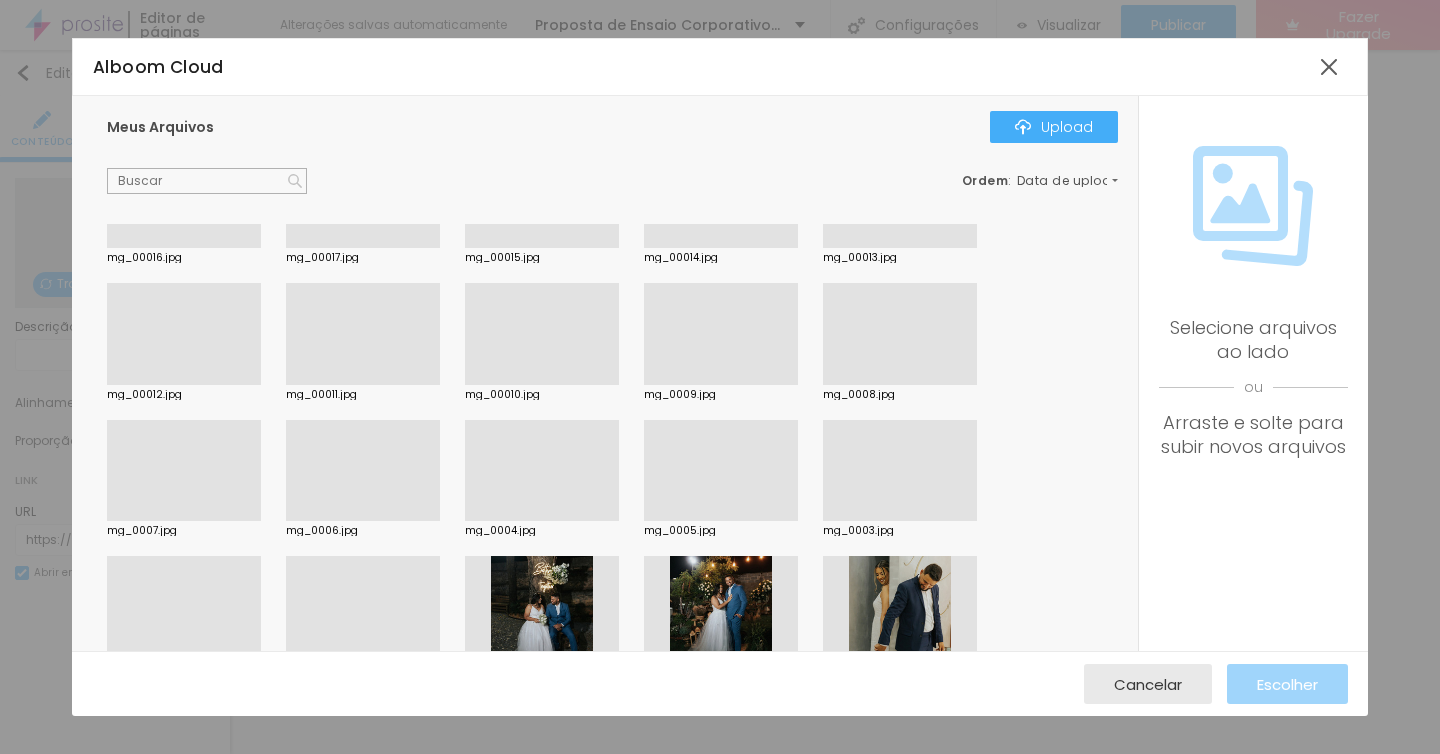 click at bounding box center [184, 521] 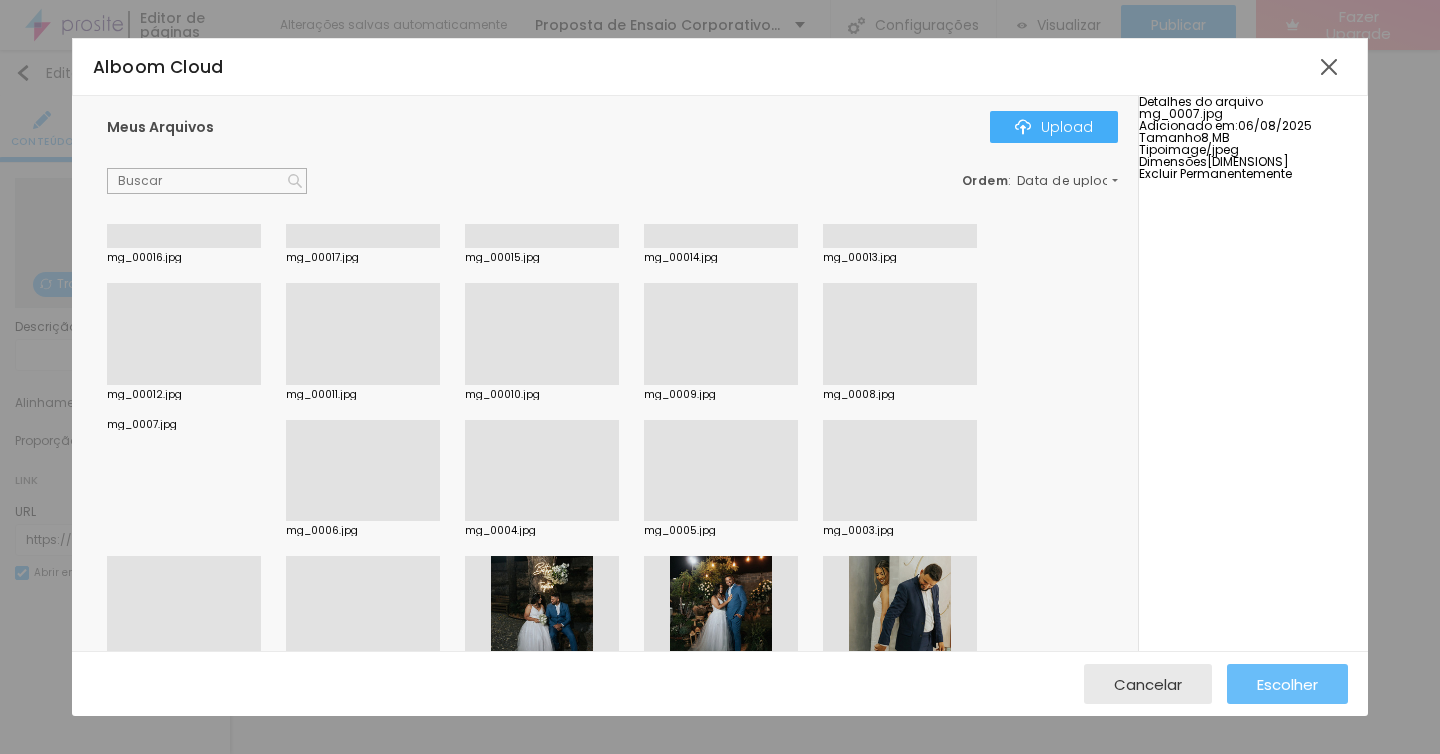 click on "Escolher" at bounding box center [1287, 684] 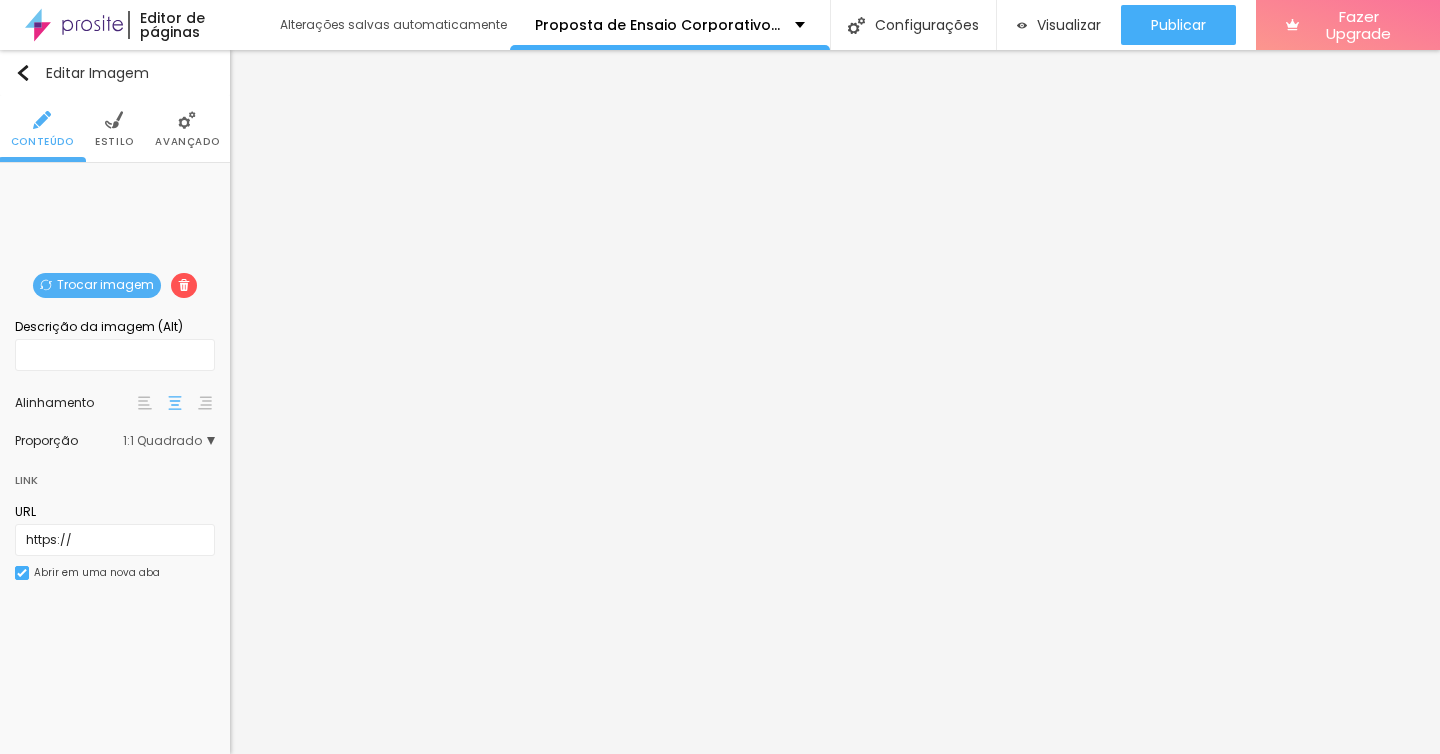 click on "Trocar imagem" at bounding box center [97, 285] 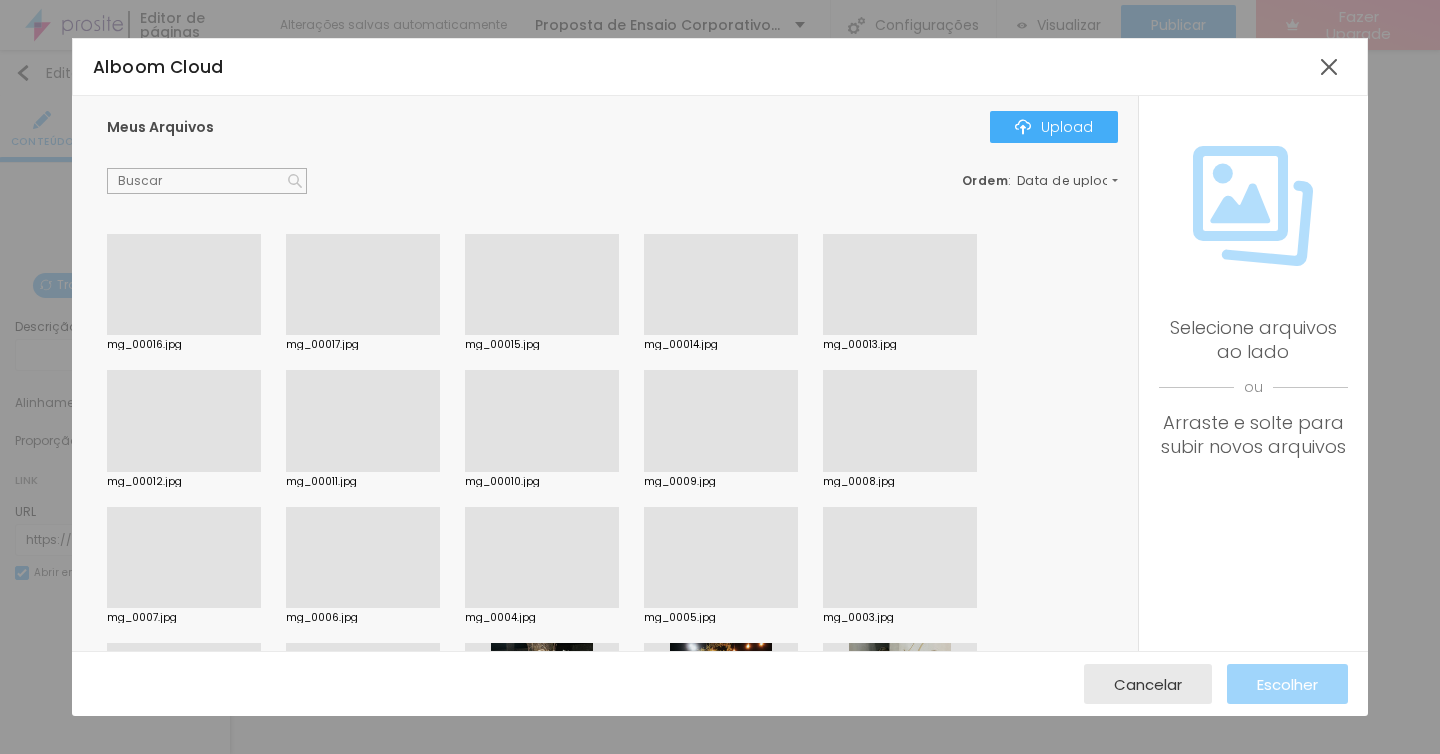 click at bounding box center (542, 472) 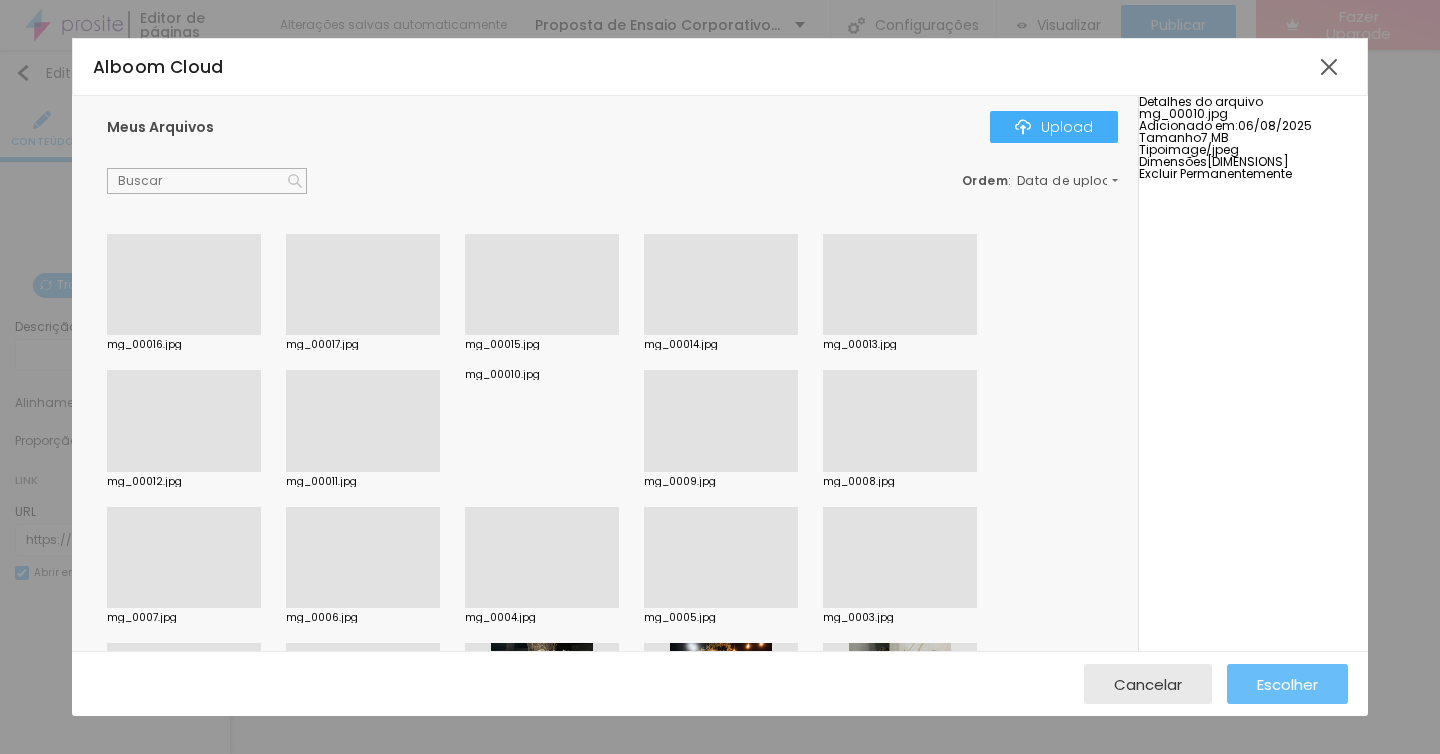 click on "Escolher" at bounding box center [1287, 684] 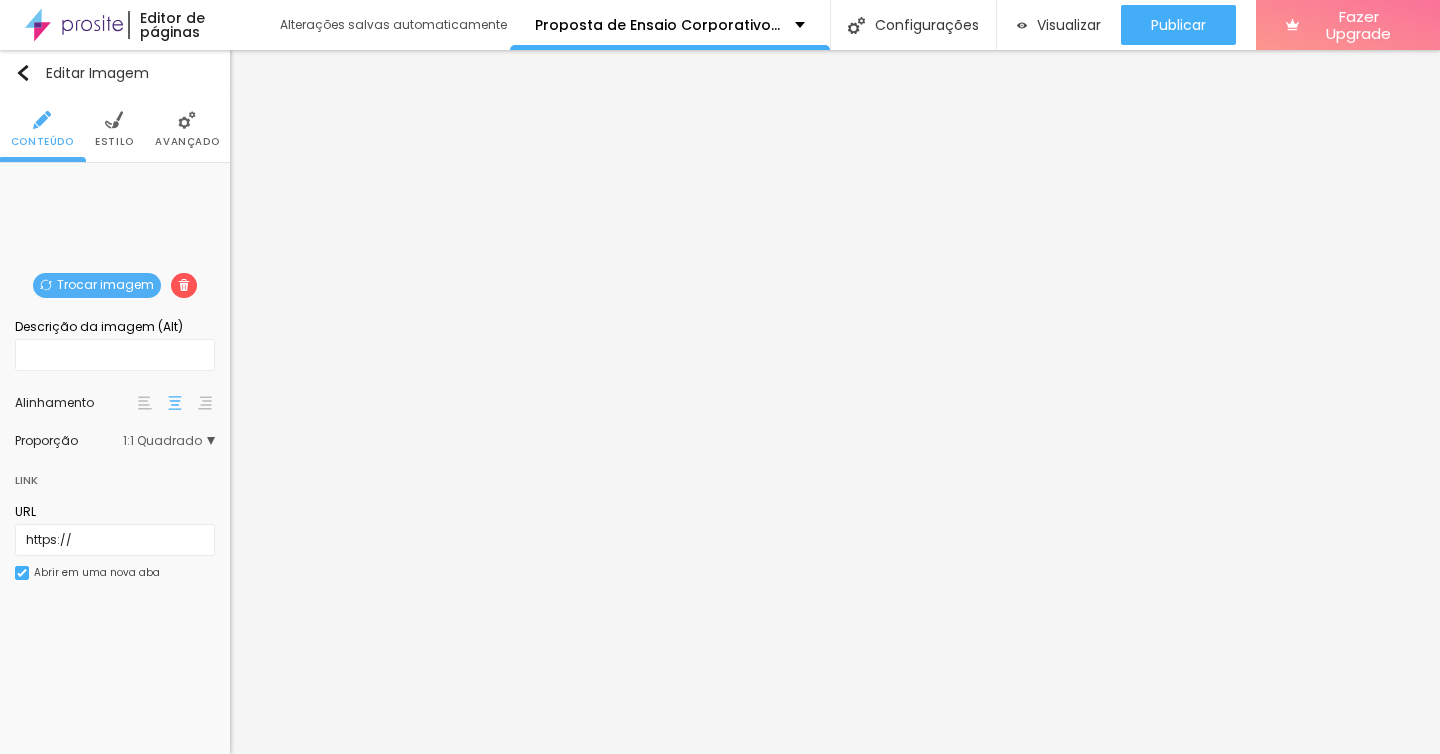 click on "Trocar imagem" at bounding box center [97, 285] 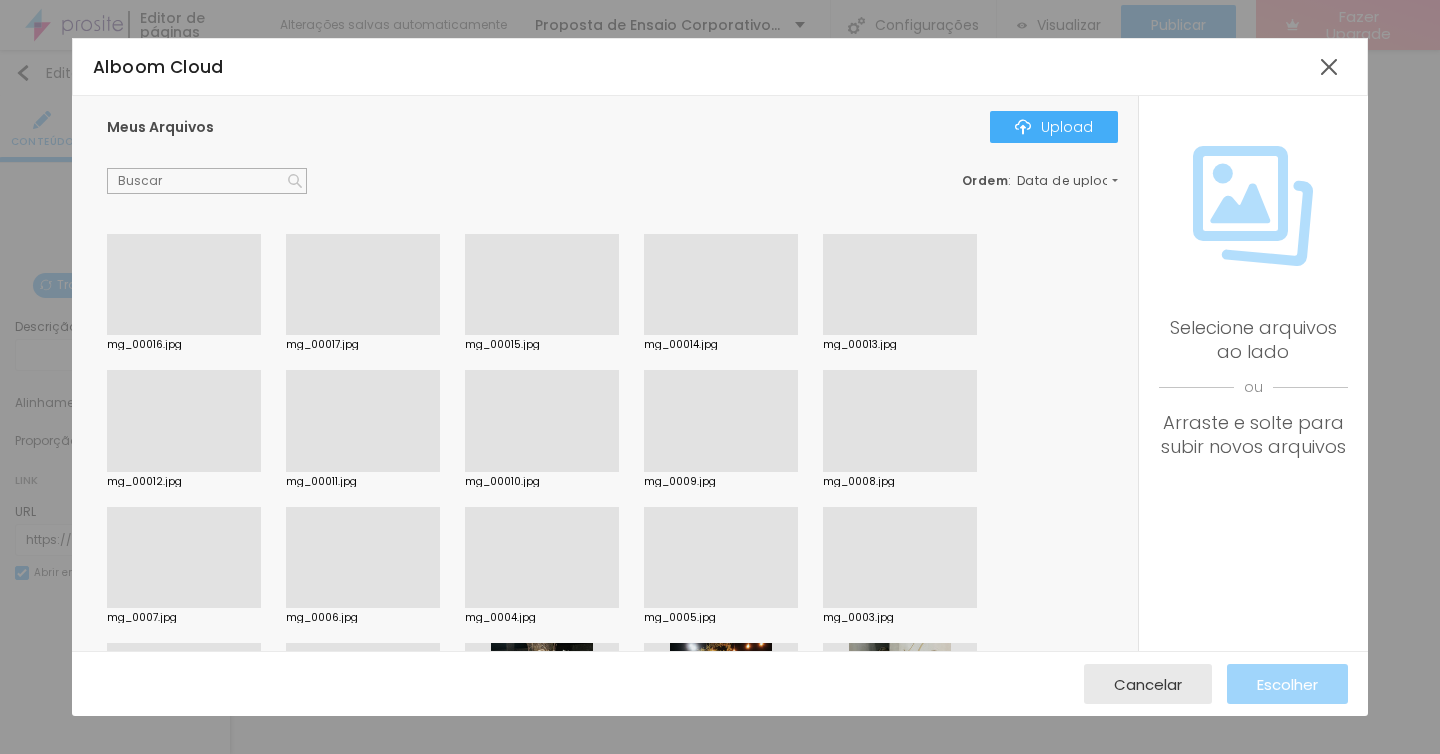 click at bounding box center [184, 472] 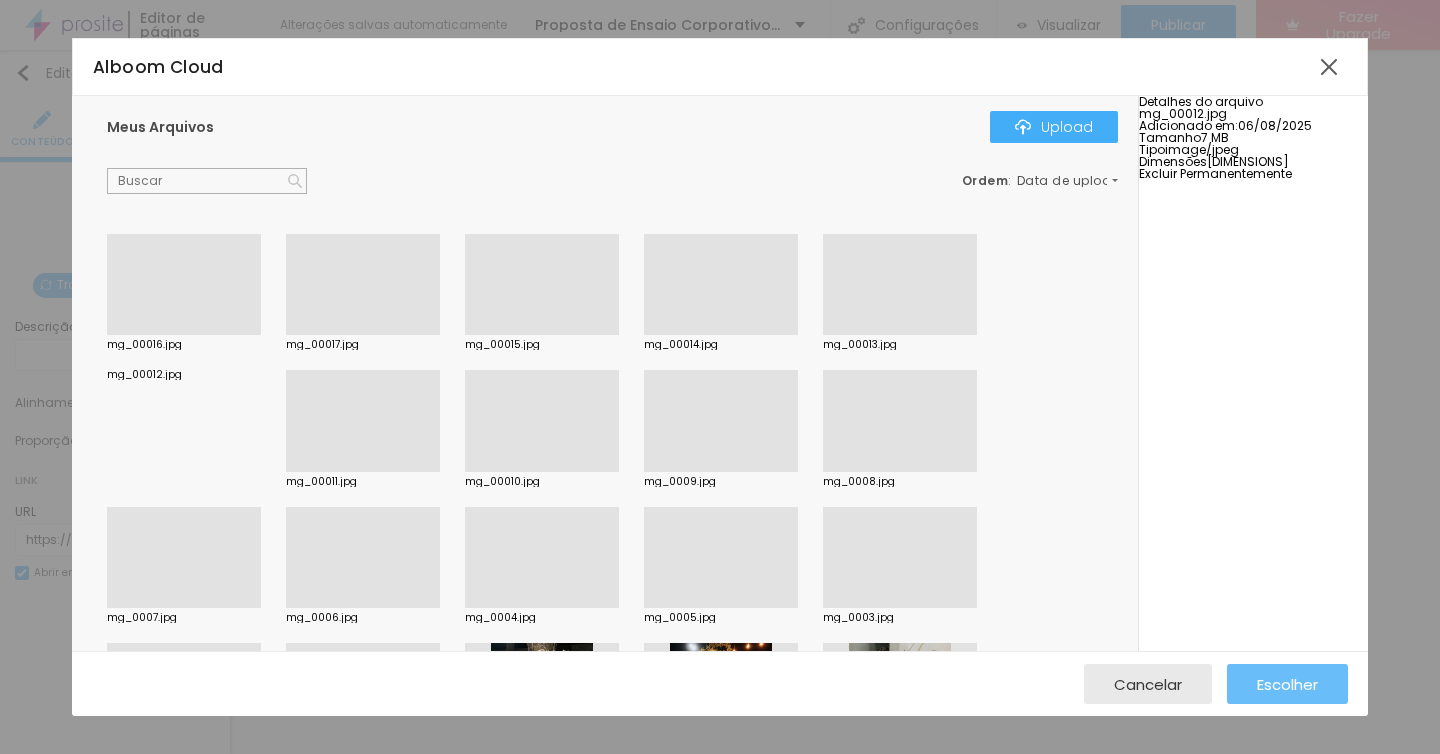 click on "Escolher" at bounding box center (1287, 684) 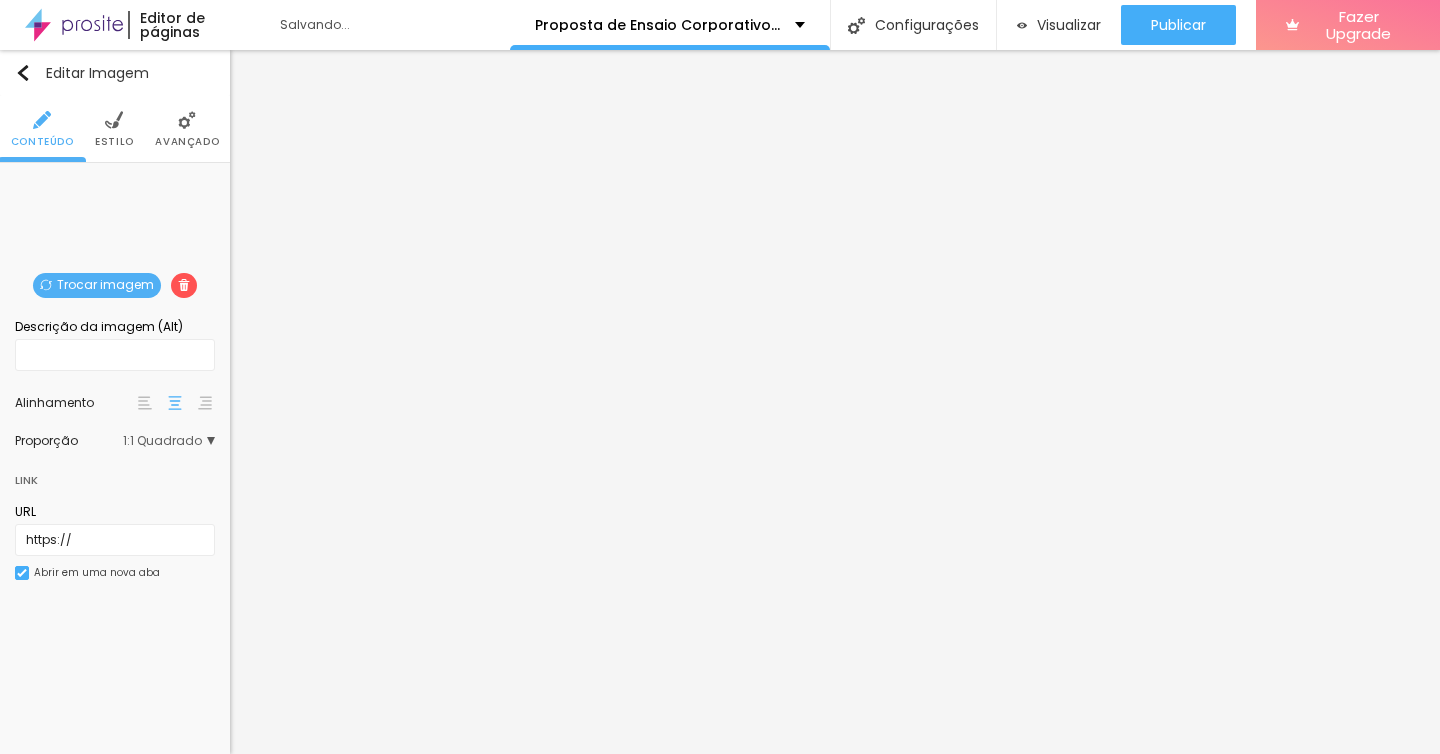 click on "Trocar imagem" at bounding box center [97, 285] 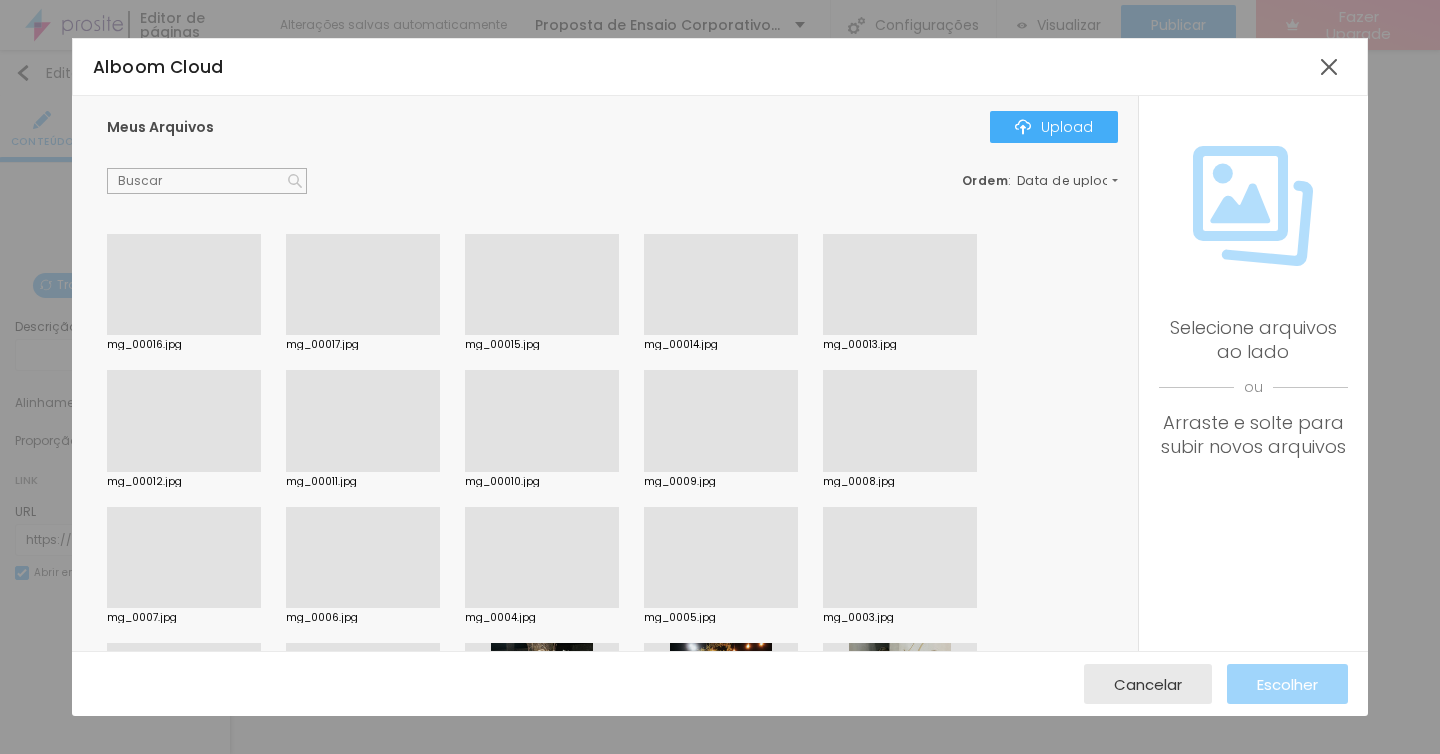 scroll, scrollTop: 0, scrollLeft: 0, axis: both 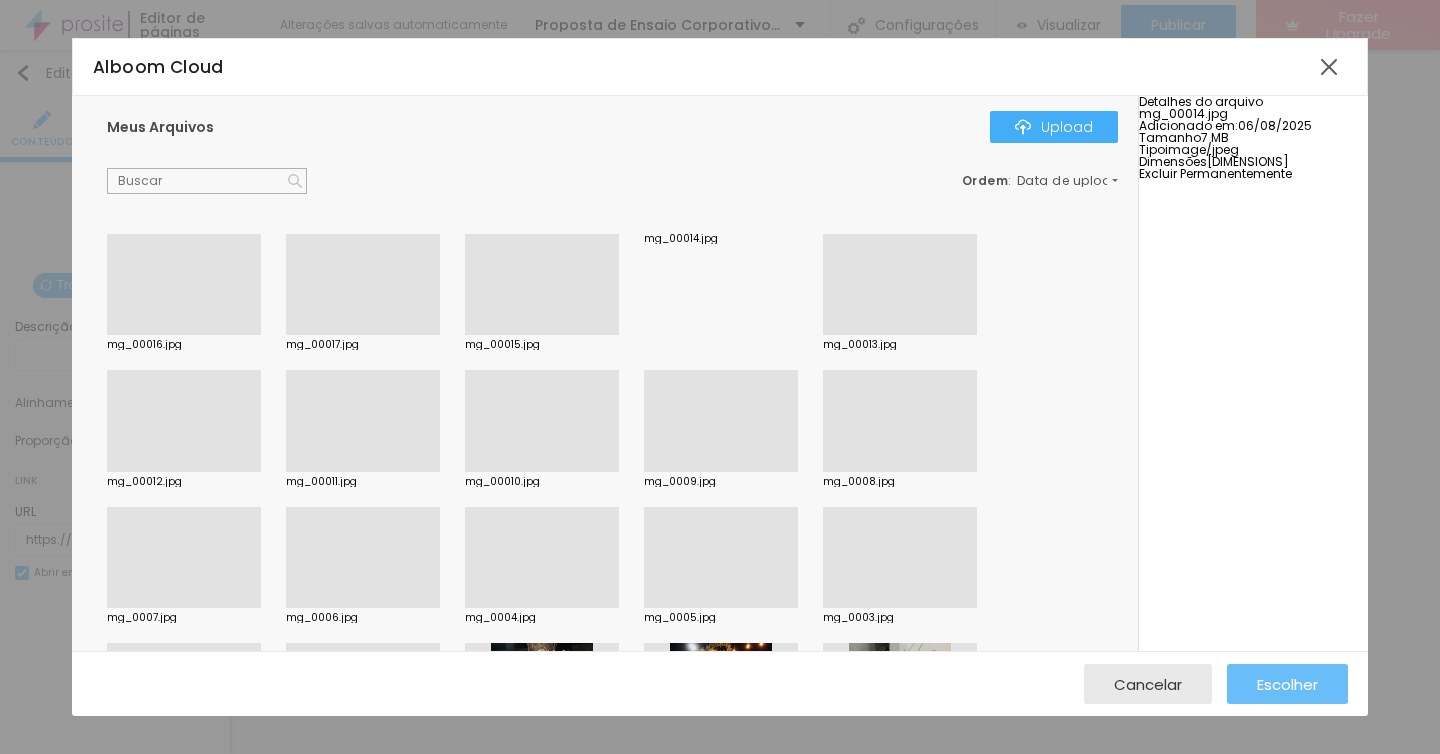 click on "Escolher" at bounding box center [1287, 684] 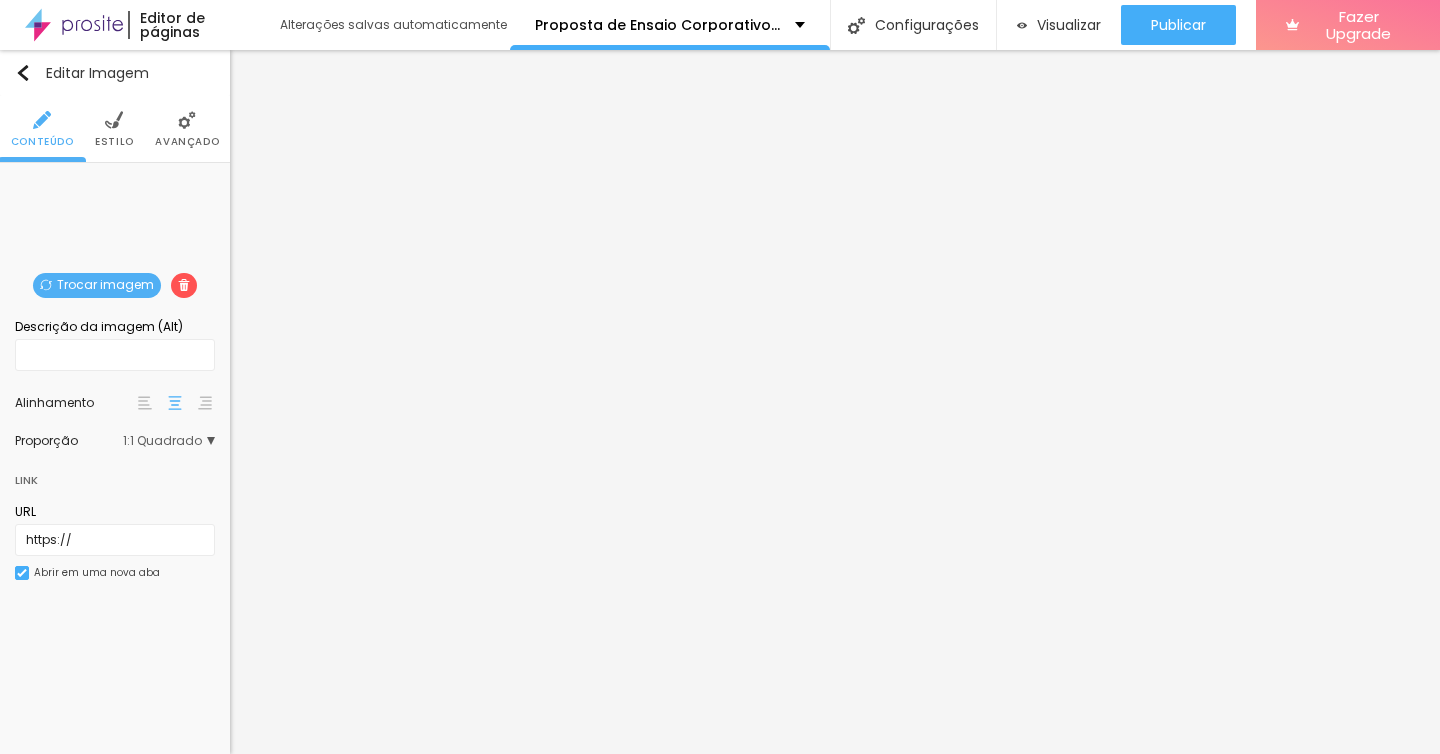scroll, scrollTop: 0, scrollLeft: 0, axis: both 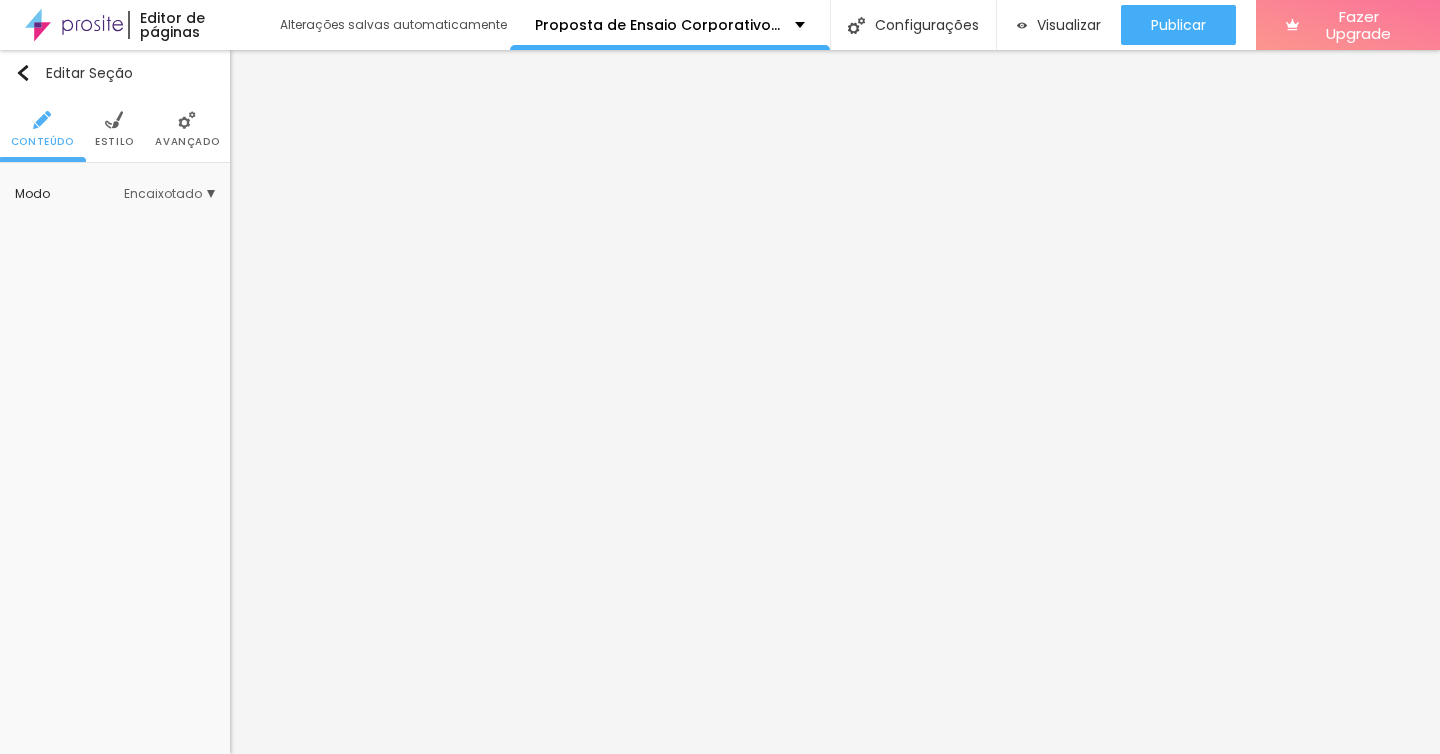 click on "Estilo" at bounding box center (114, 129) 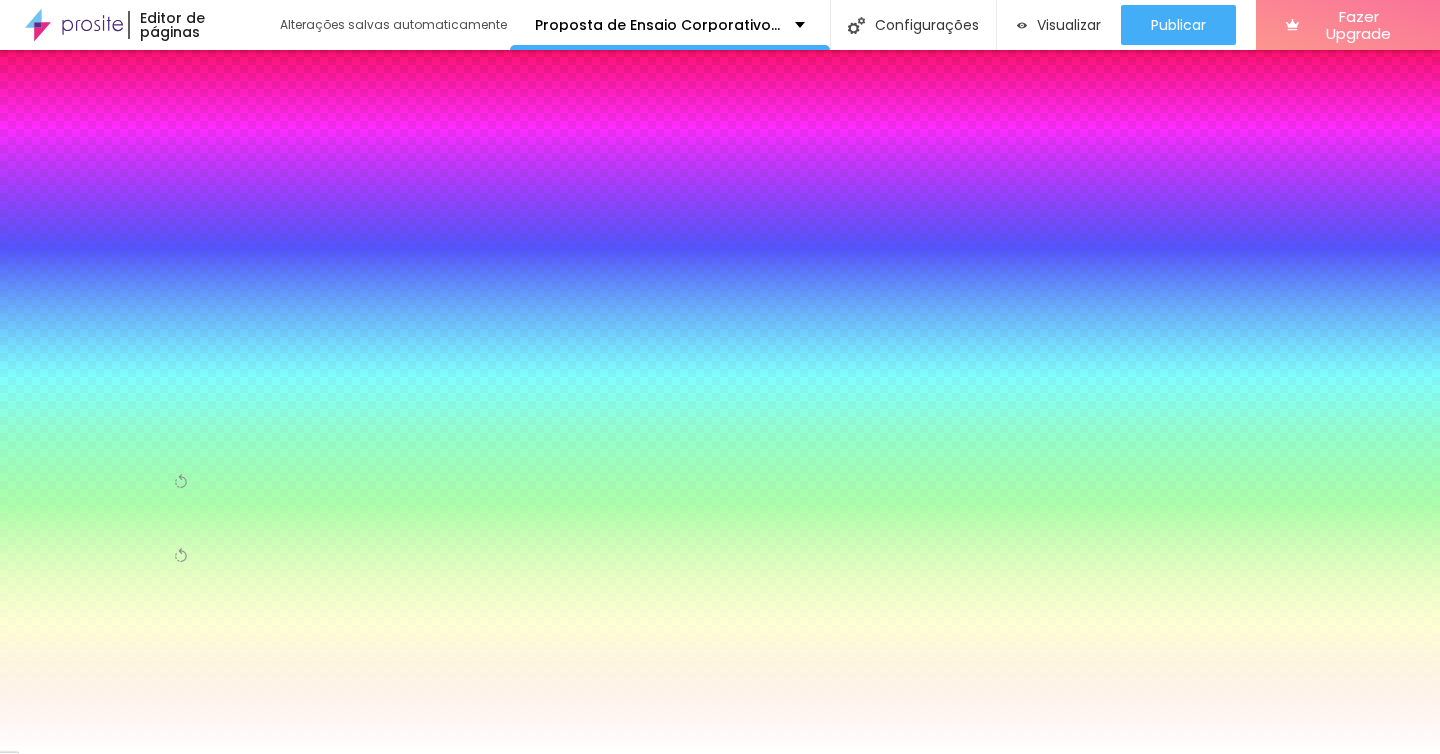 click on "Trocar imagem" at bounding box center (97, 285) 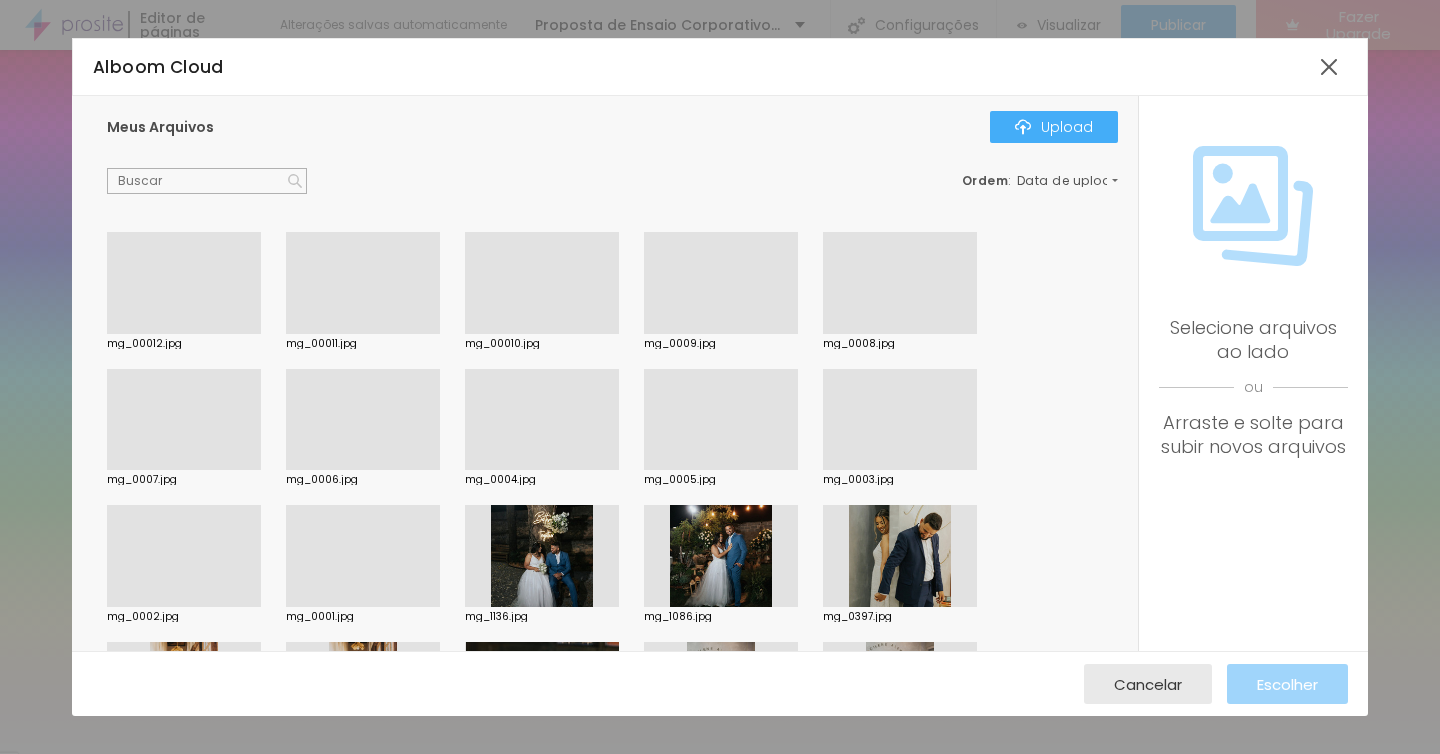 scroll, scrollTop: 157, scrollLeft: 0, axis: vertical 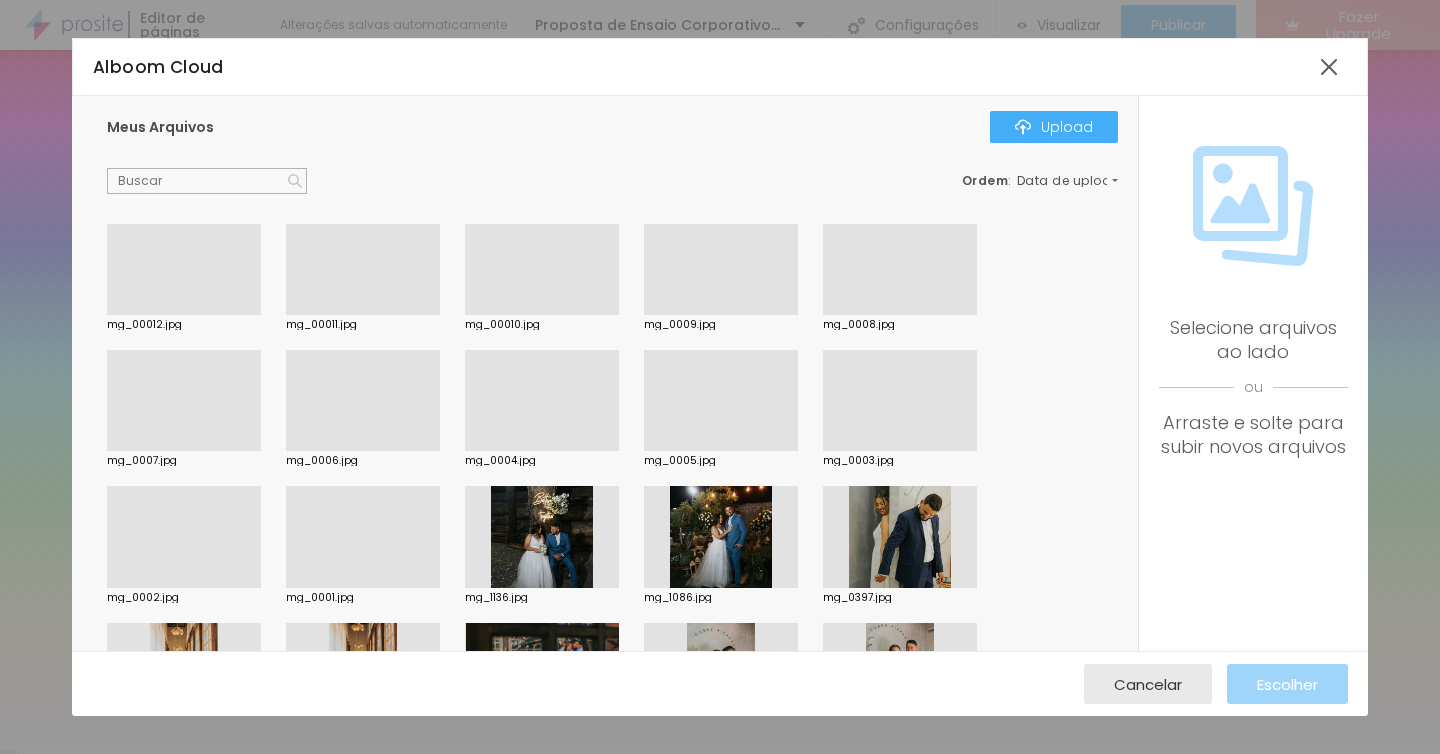 click at bounding box center [184, 588] 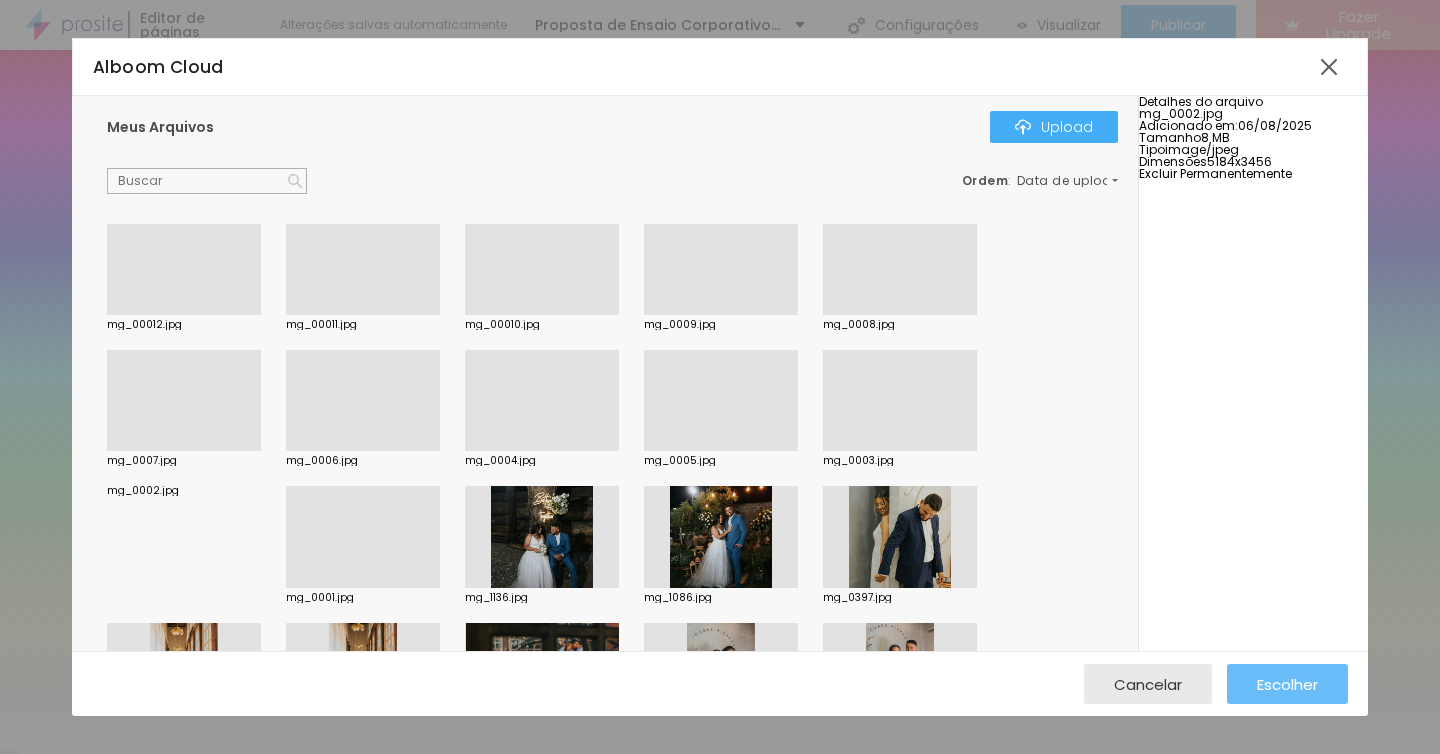 click on "Escolher" at bounding box center (1287, 684) 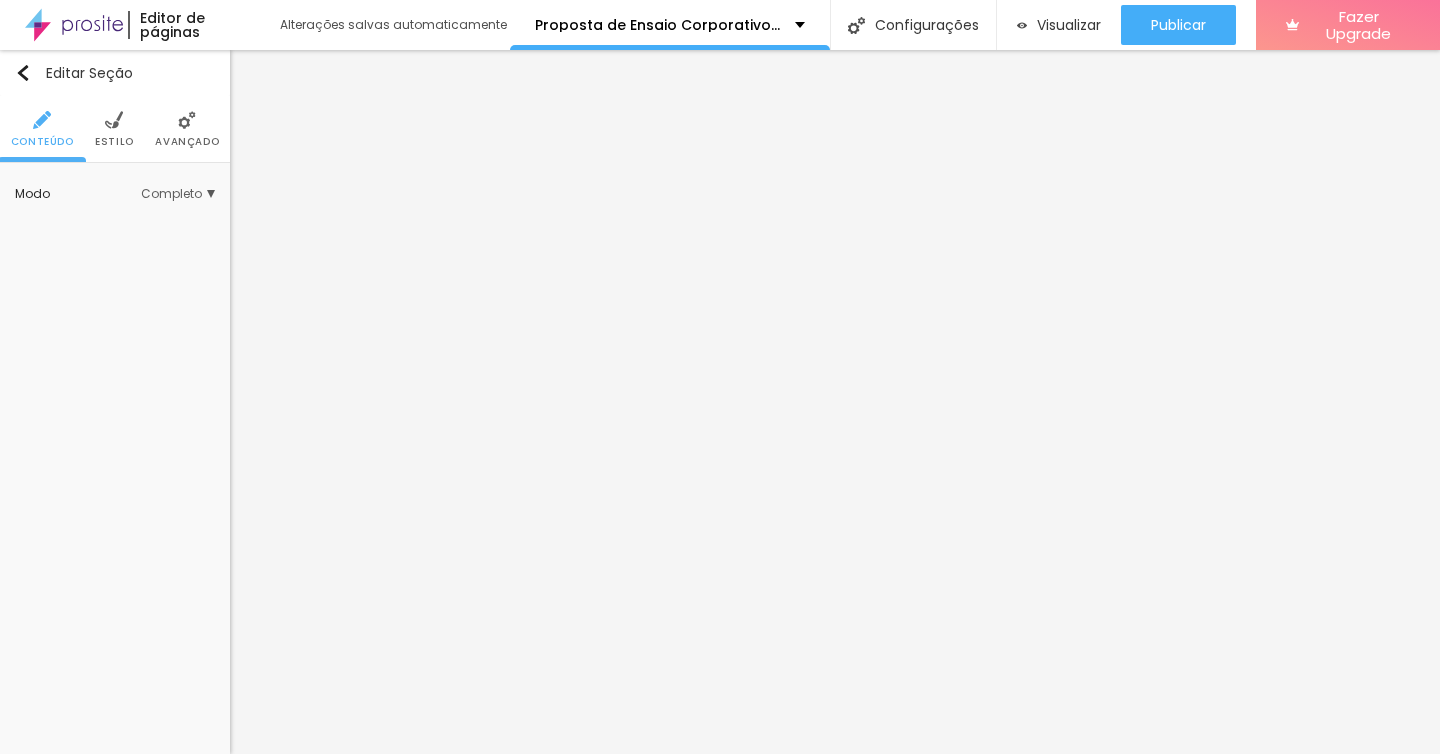 click on "Estilo" at bounding box center [114, 129] 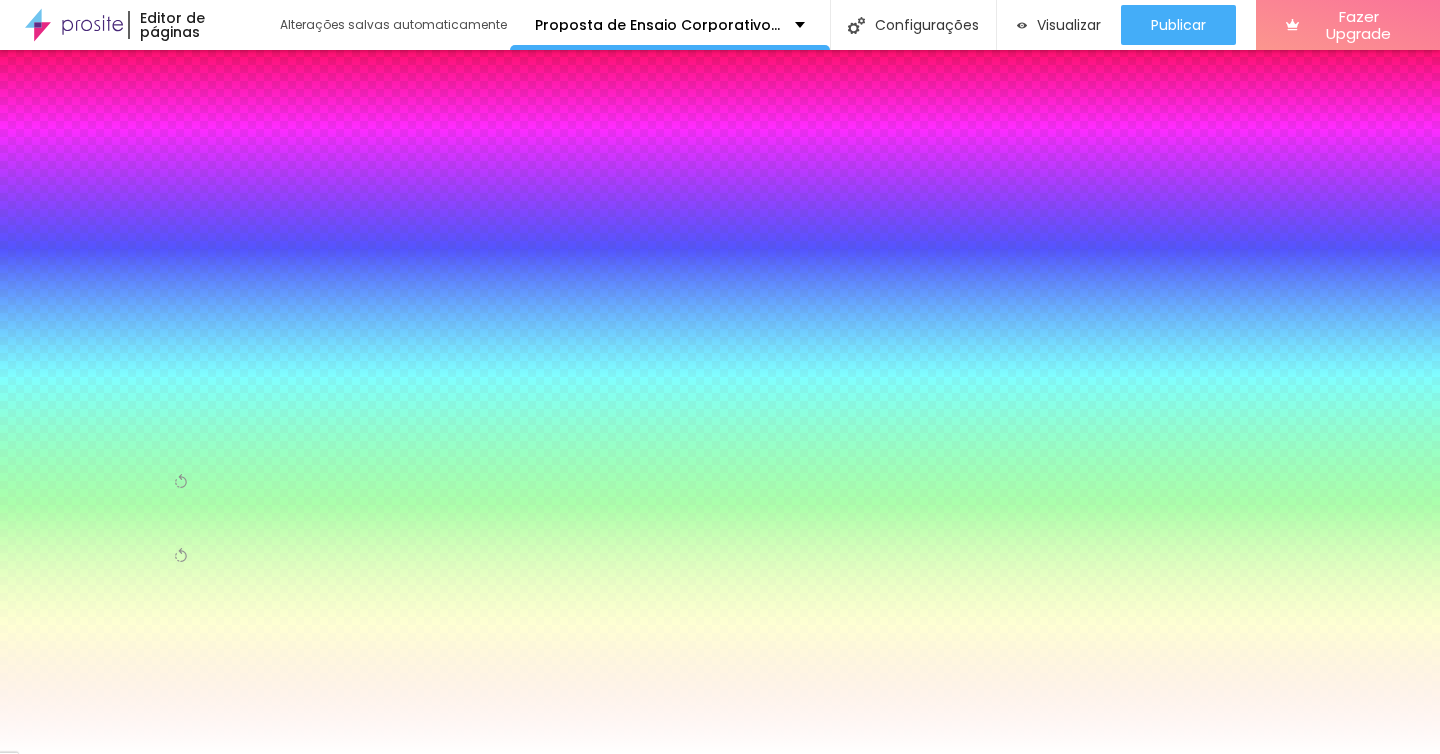 click on "Trocar imagem" at bounding box center [97, 285] 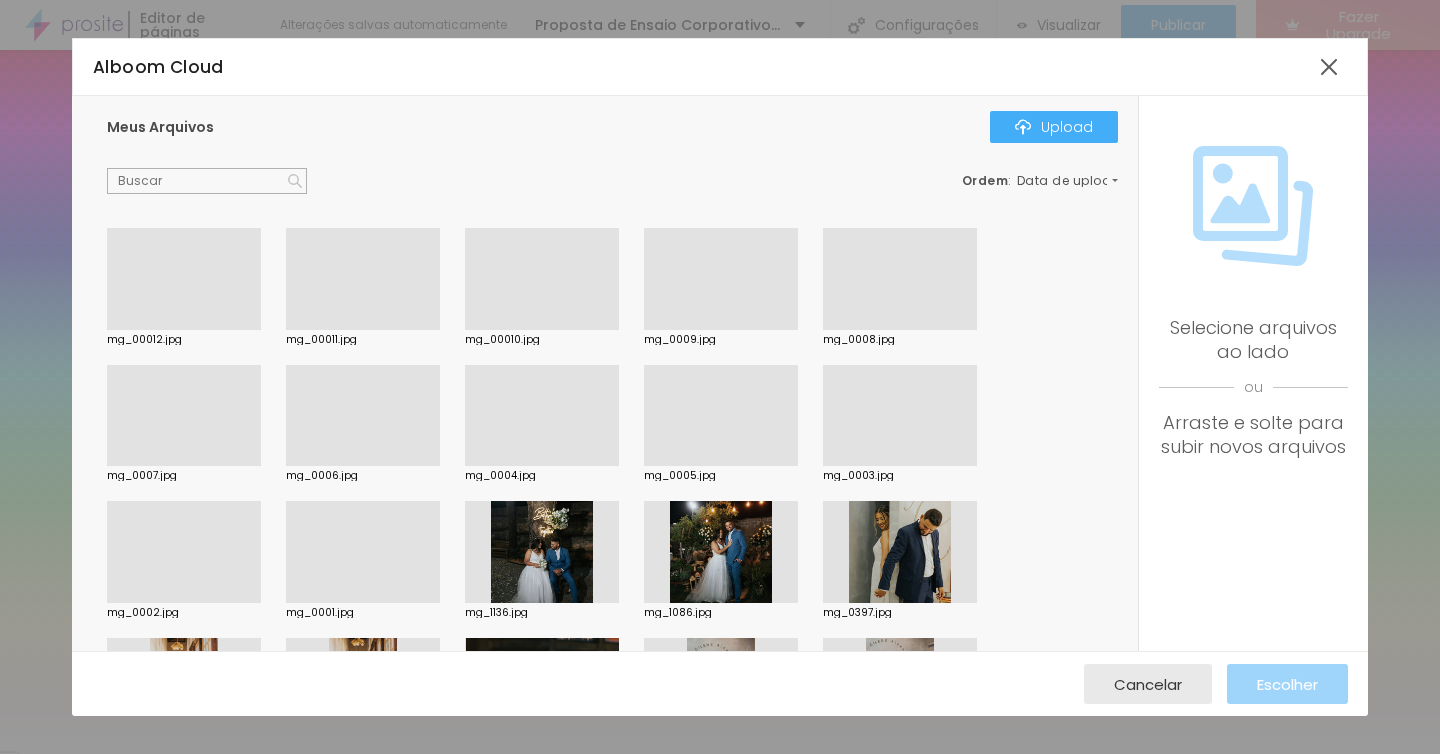 scroll, scrollTop: 159, scrollLeft: 0, axis: vertical 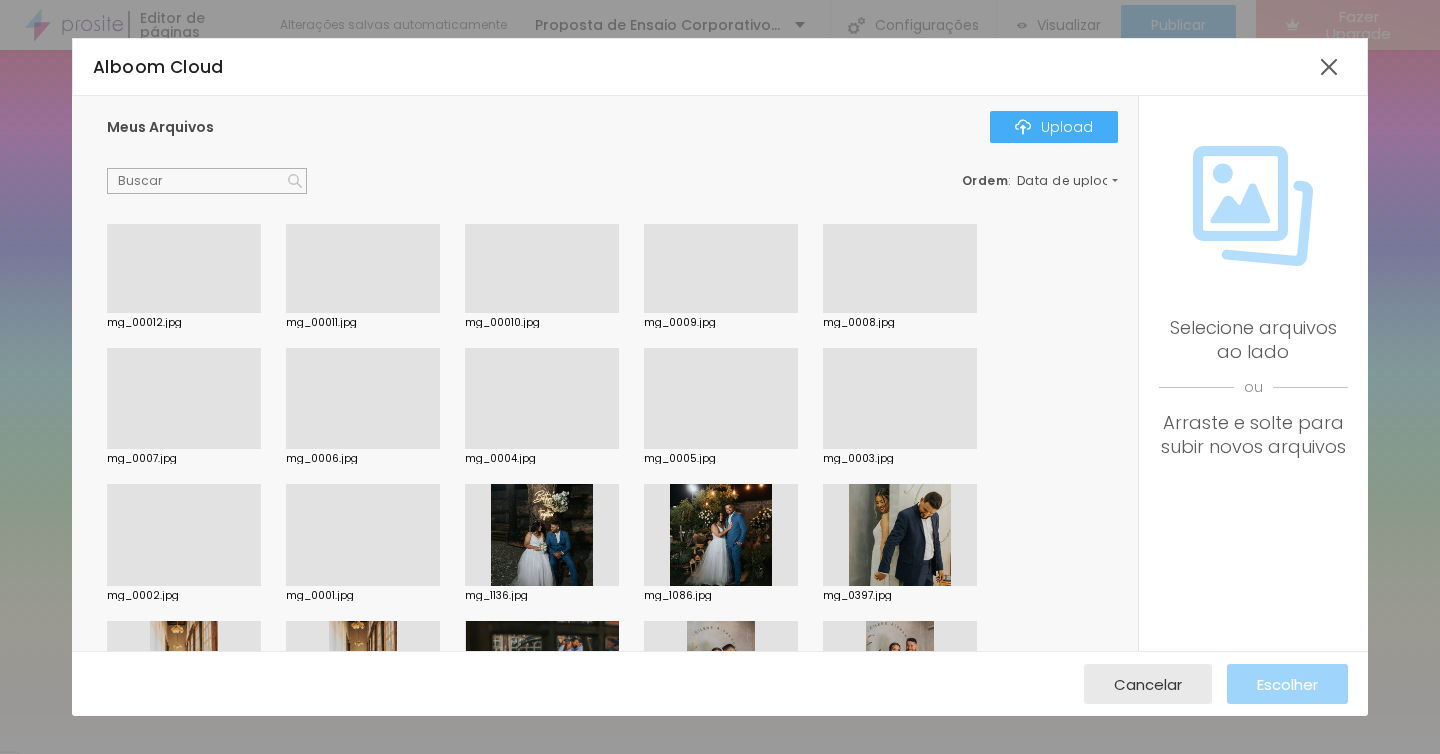 click at bounding box center [900, 449] 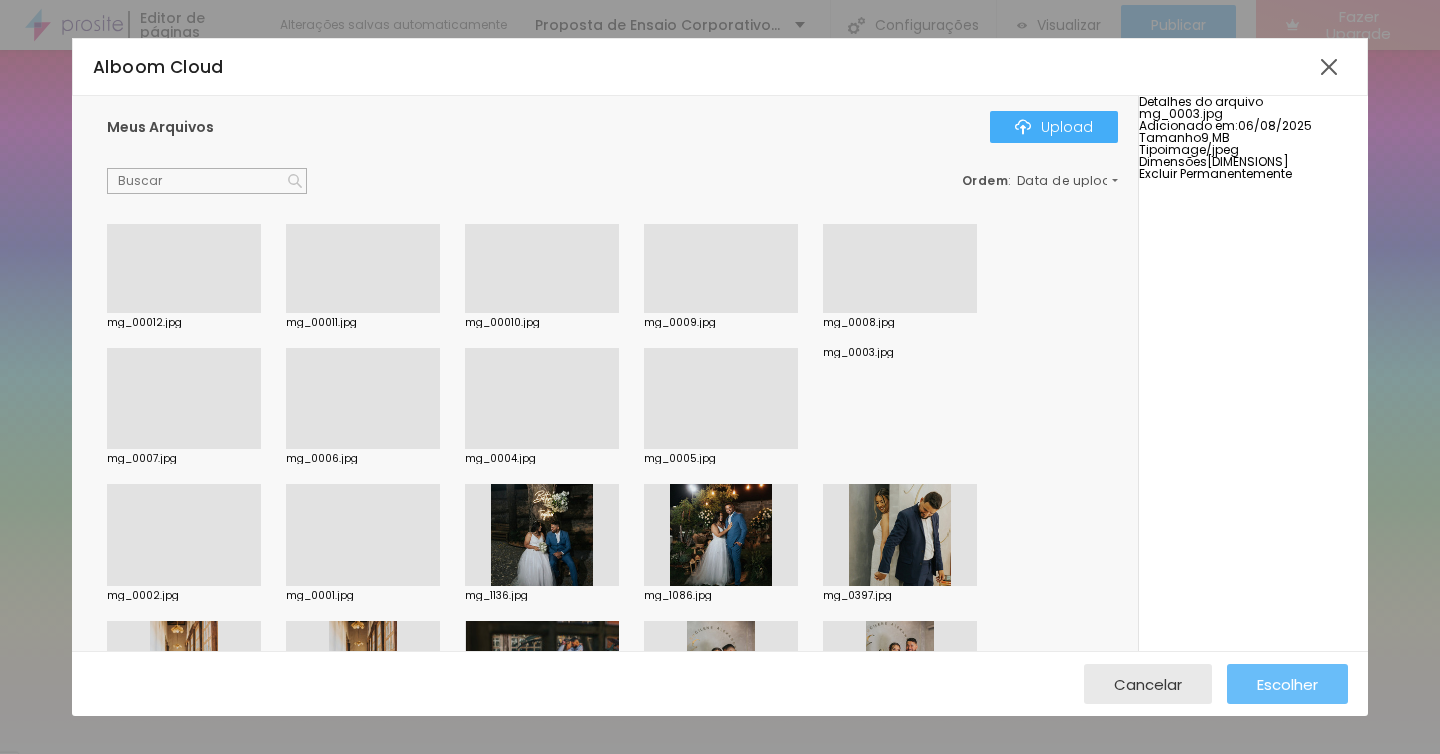 click on "Escolher" at bounding box center [1287, 684] 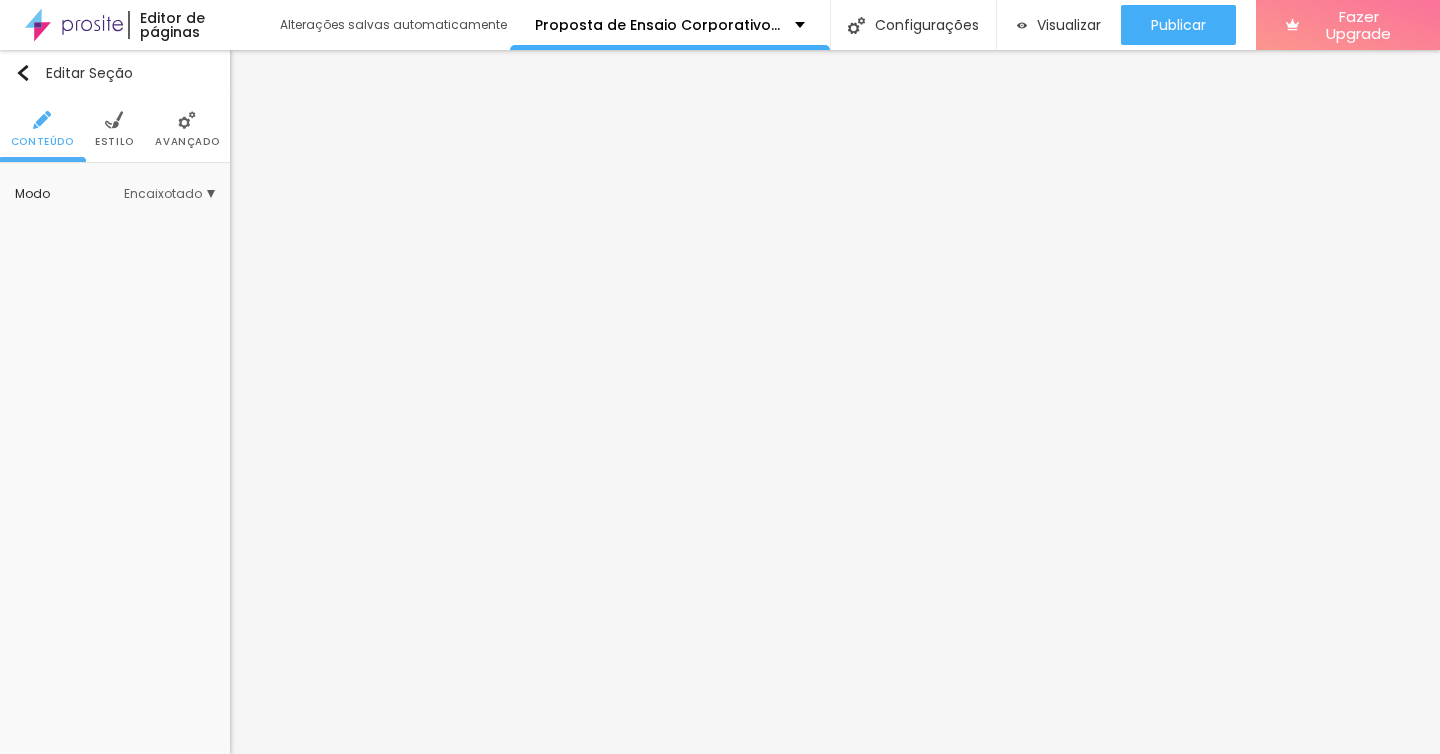 click on "Estilo" at bounding box center (114, 129) 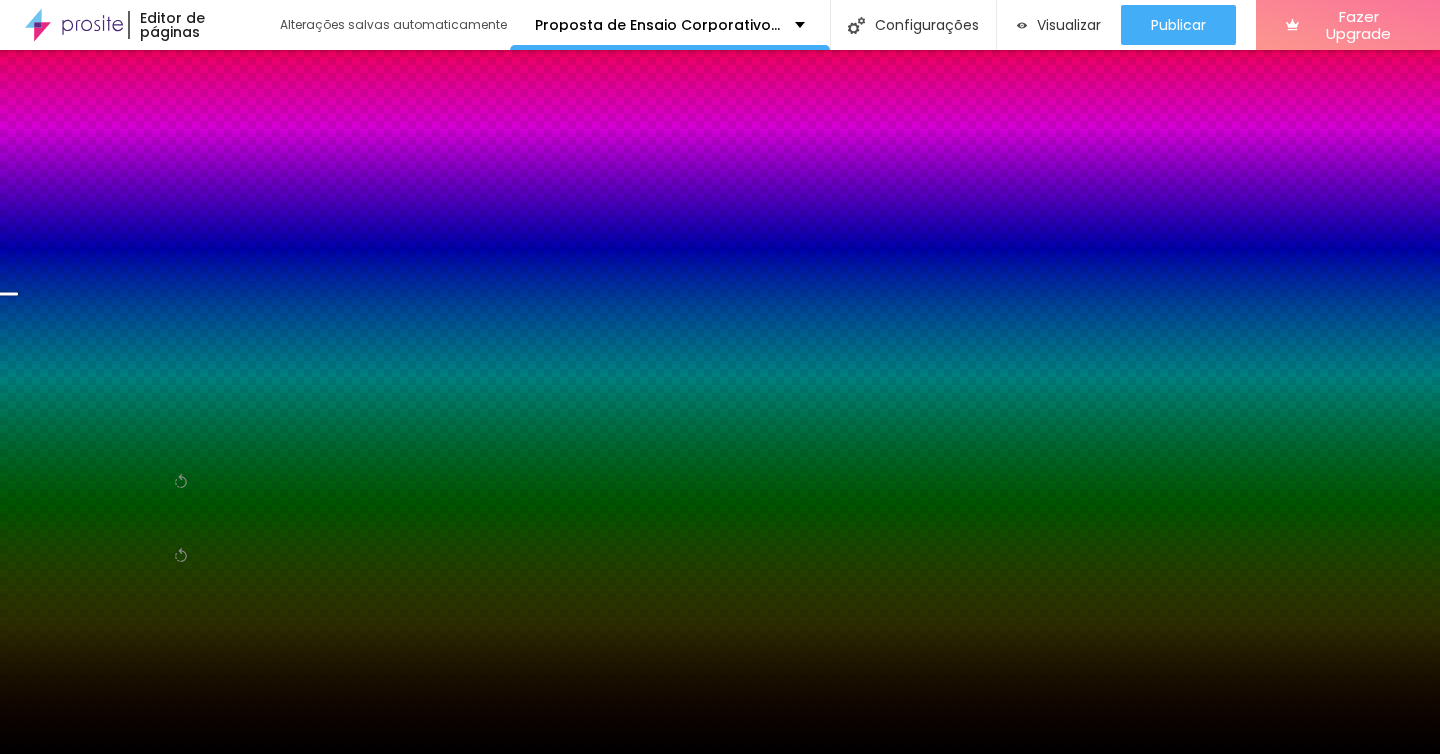 click on "Trocar imagem" at bounding box center [97, 285] 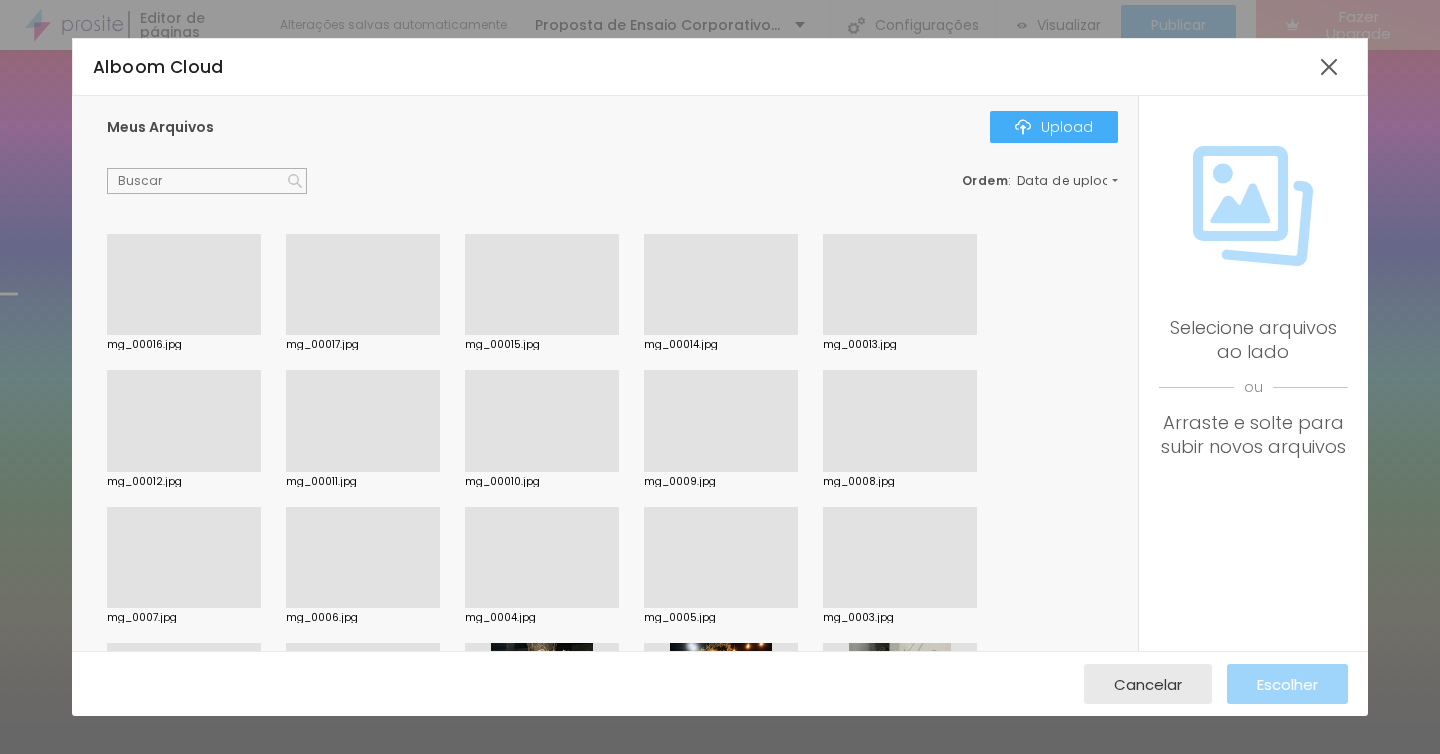 scroll, scrollTop: 0, scrollLeft: 0, axis: both 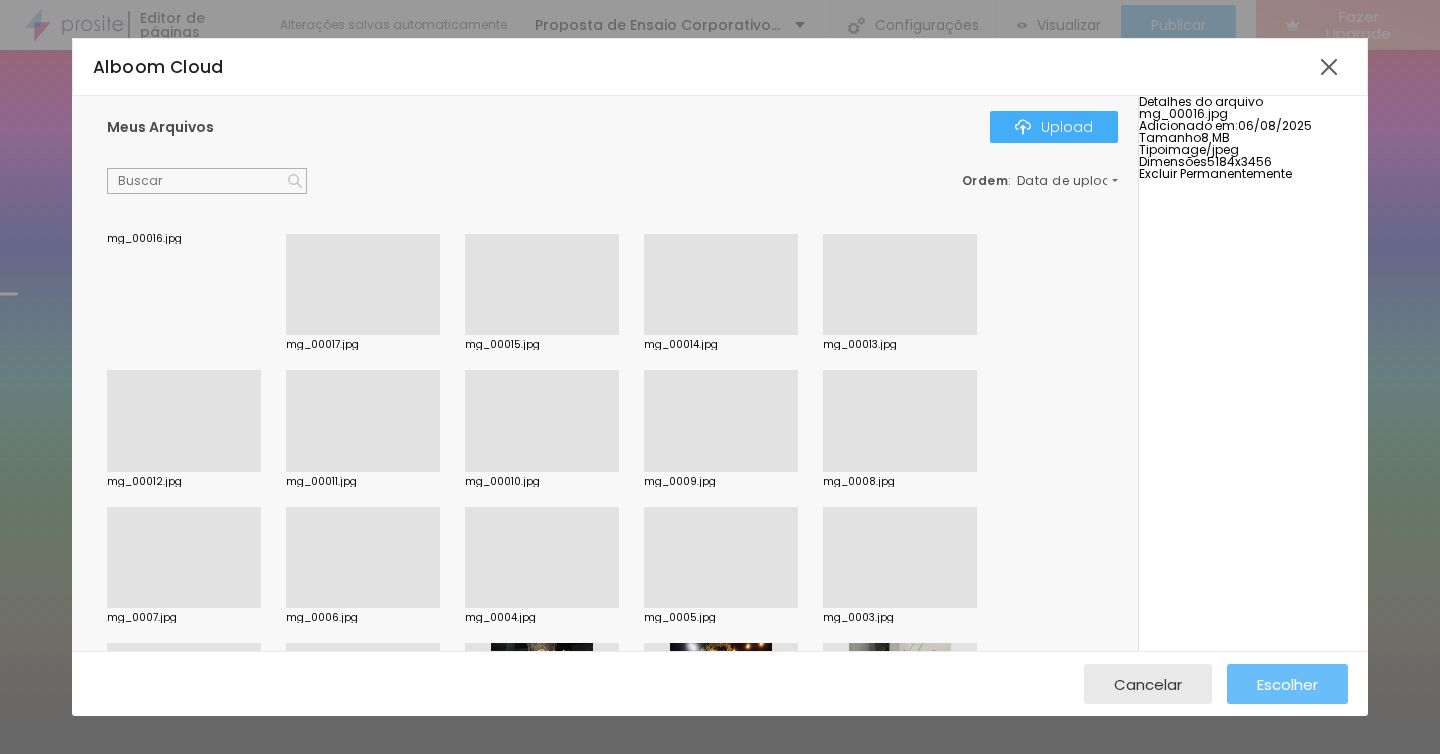 click on "Escolher" at bounding box center [1287, 684] 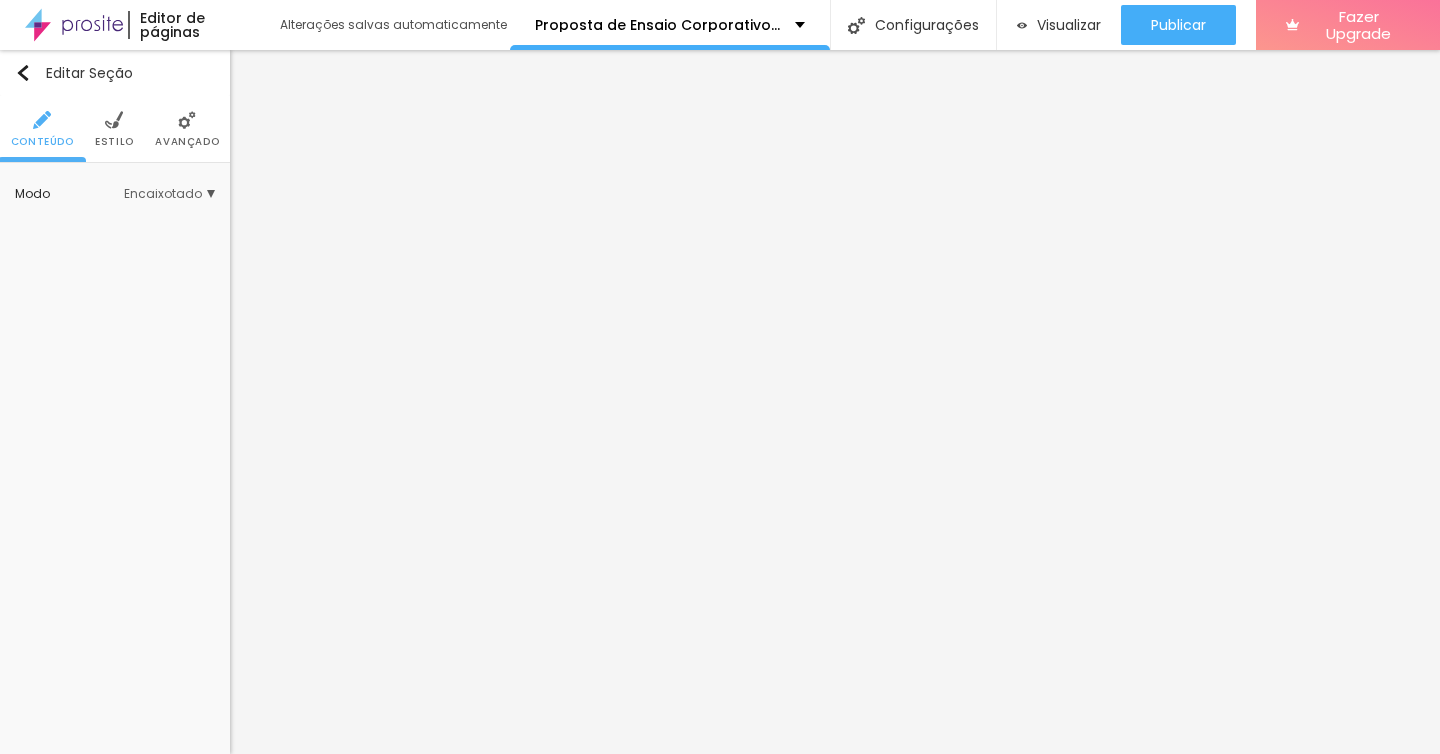 click on "Estilo" at bounding box center [114, 129] 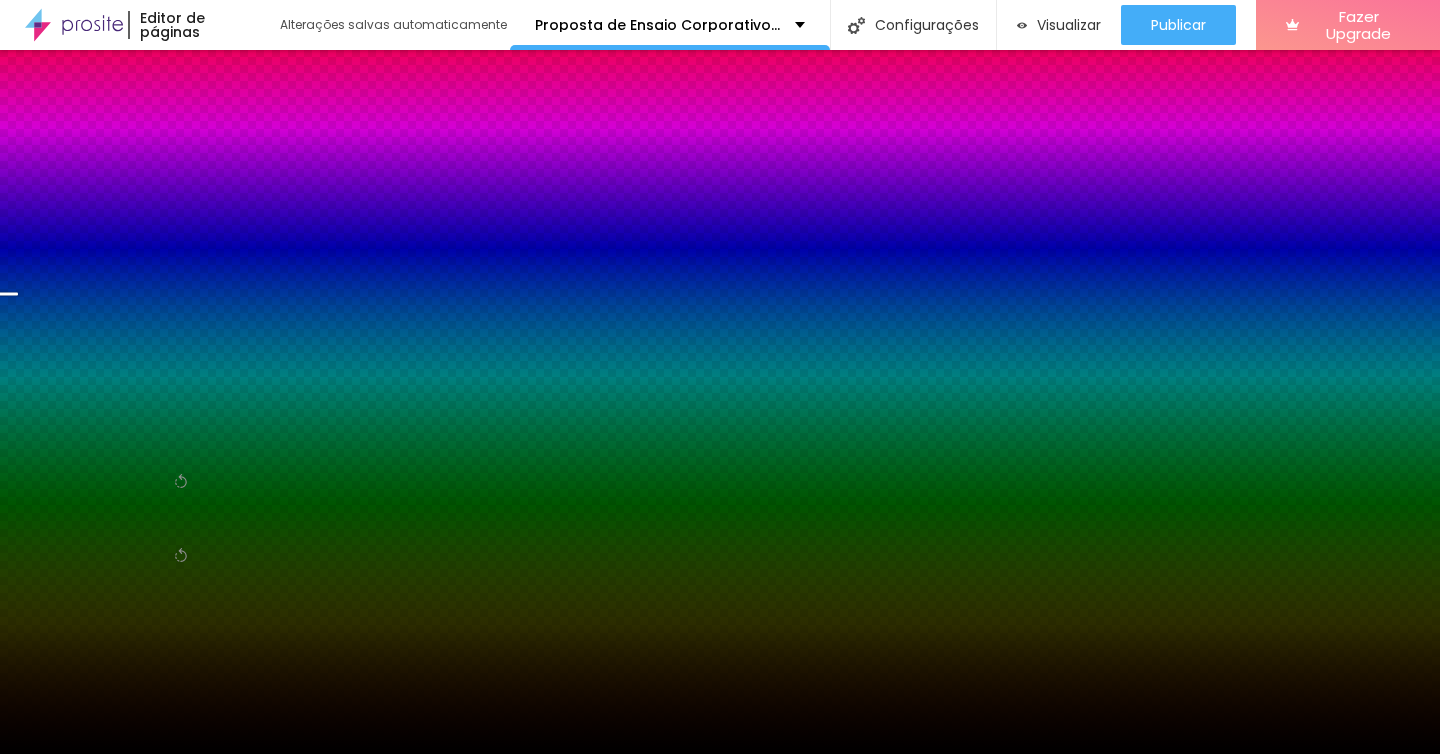click on "Trocar imagem" at bounding box center (97, 285) 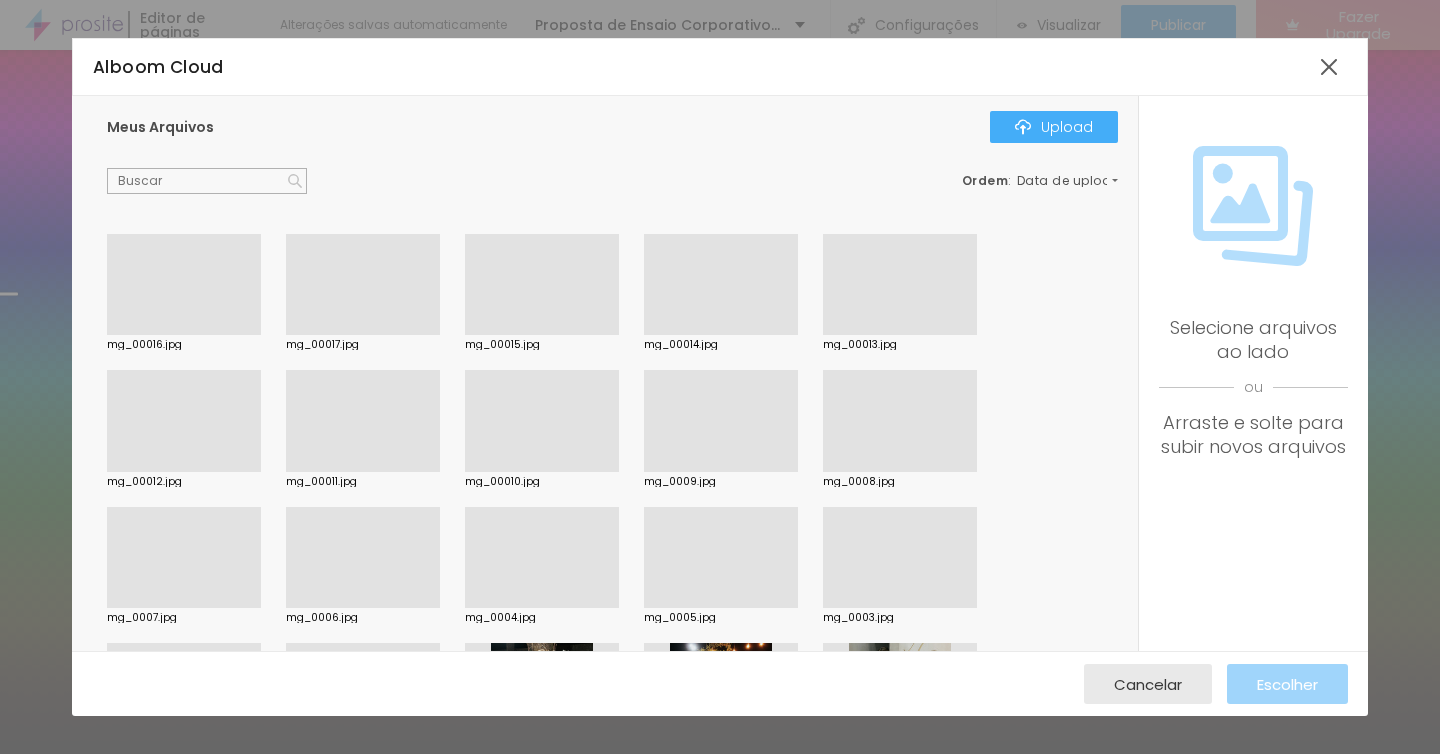 click at bounding box center [542, 335] 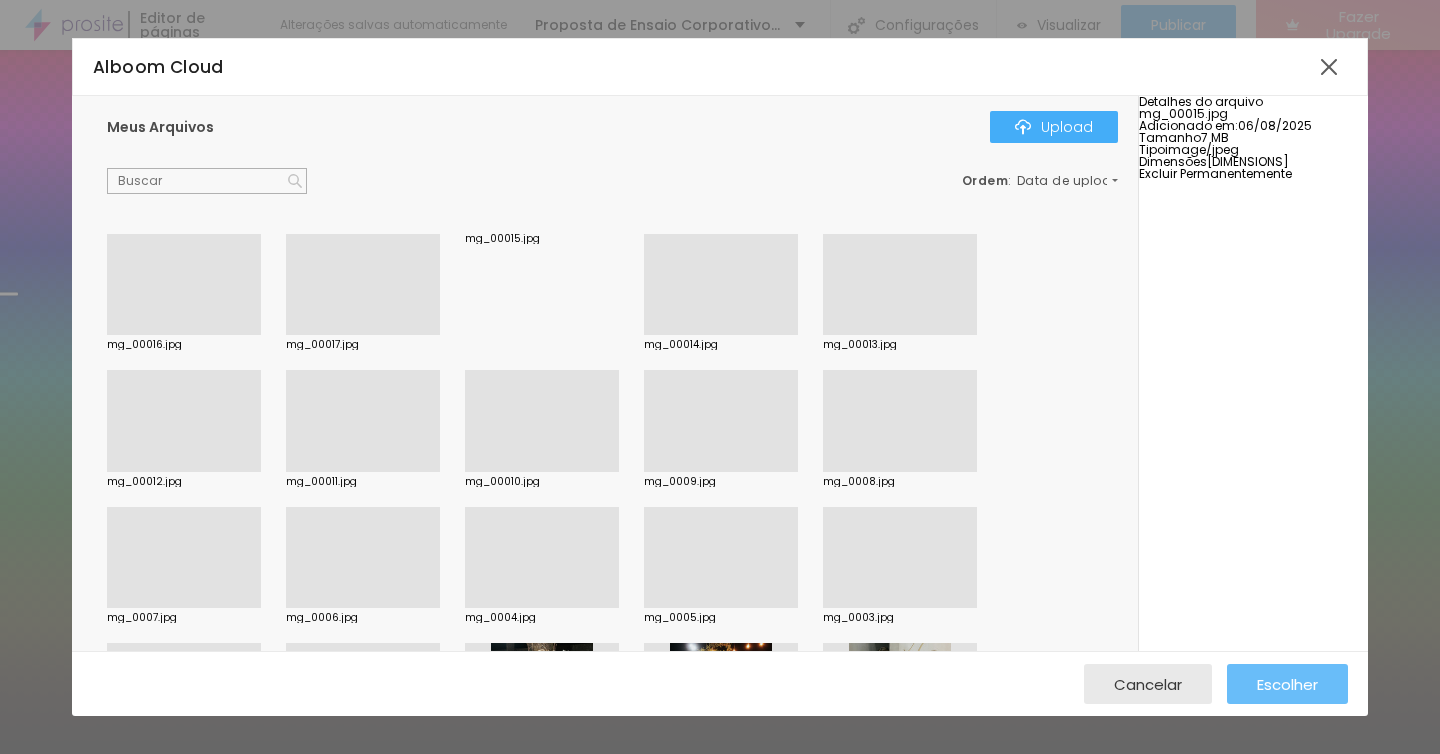 click on "Escolher" at bounding box center [1287, 684] 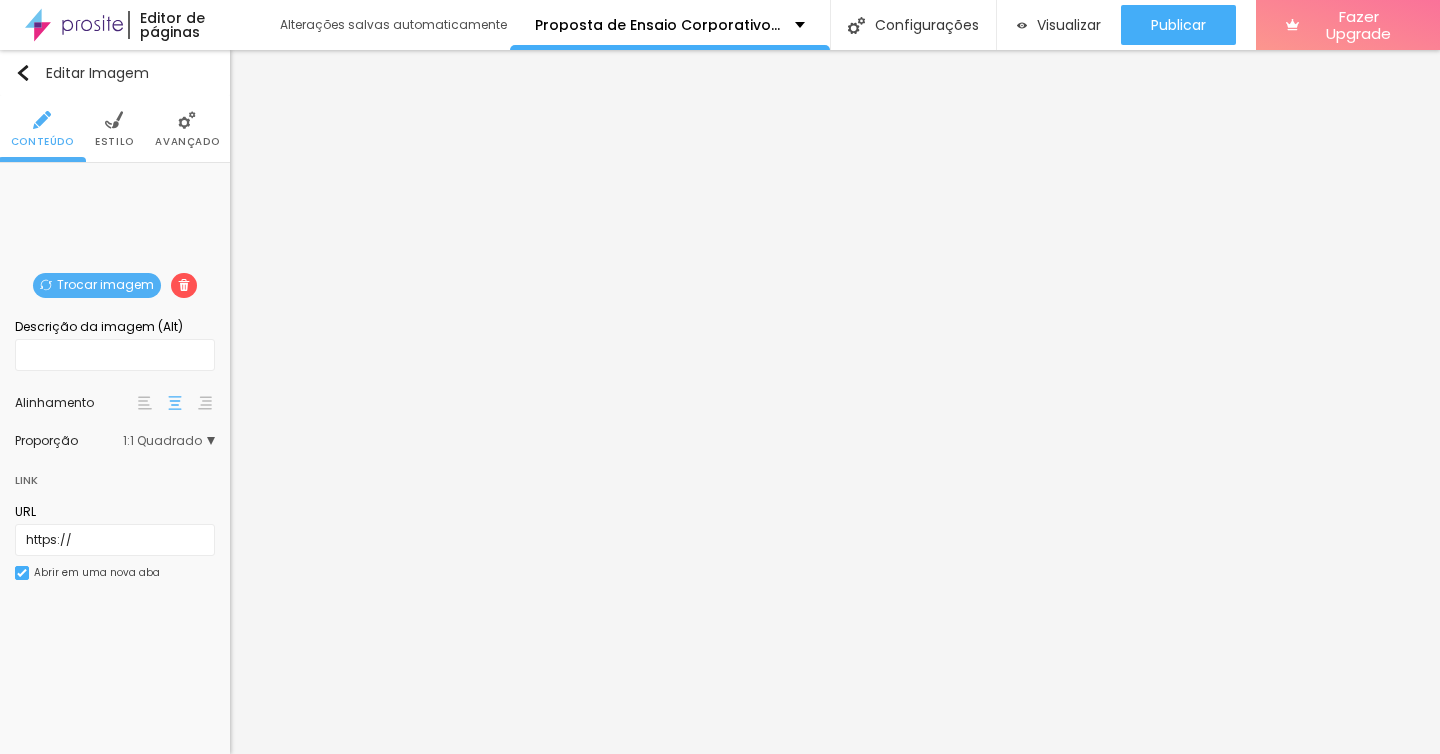 click on "Trocar imagem" at bounding box center (97, 285) 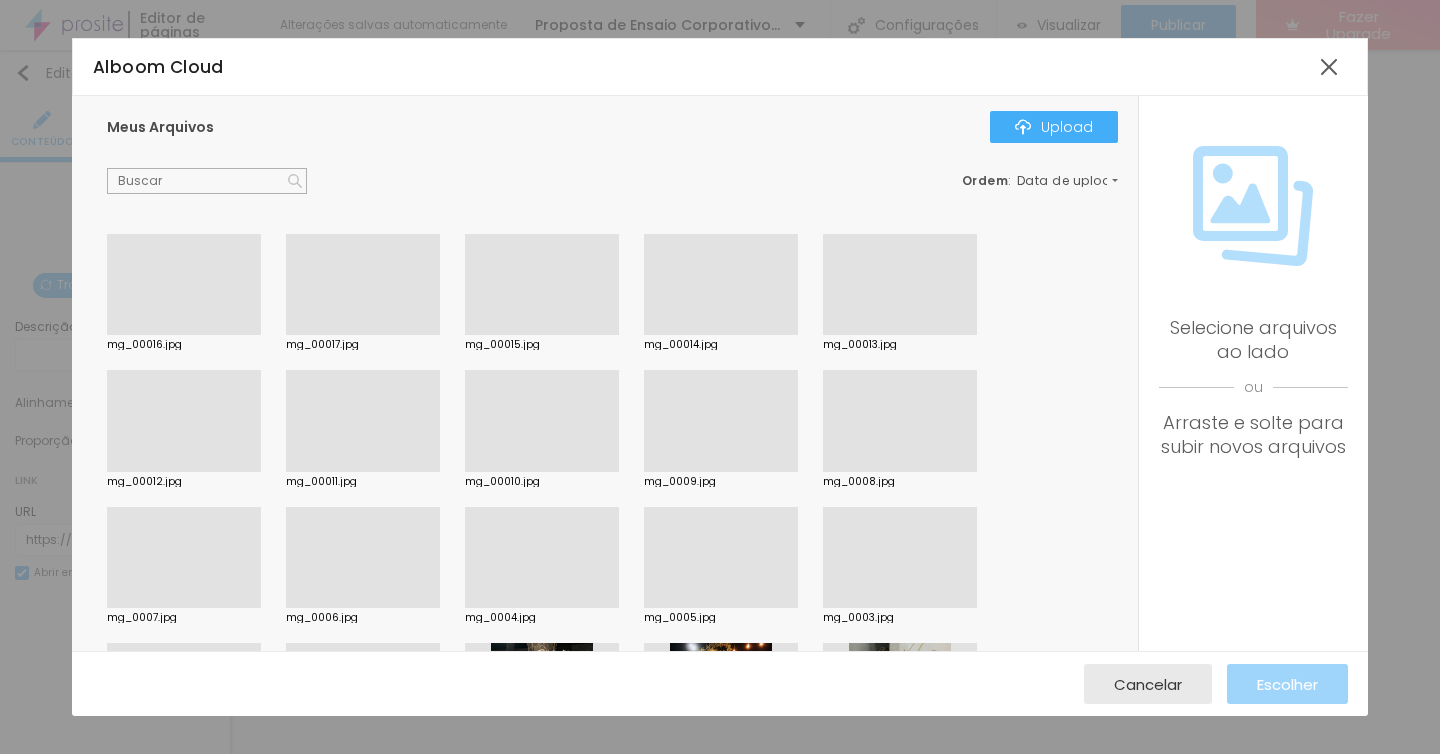 click at bounding box center [900, 472] 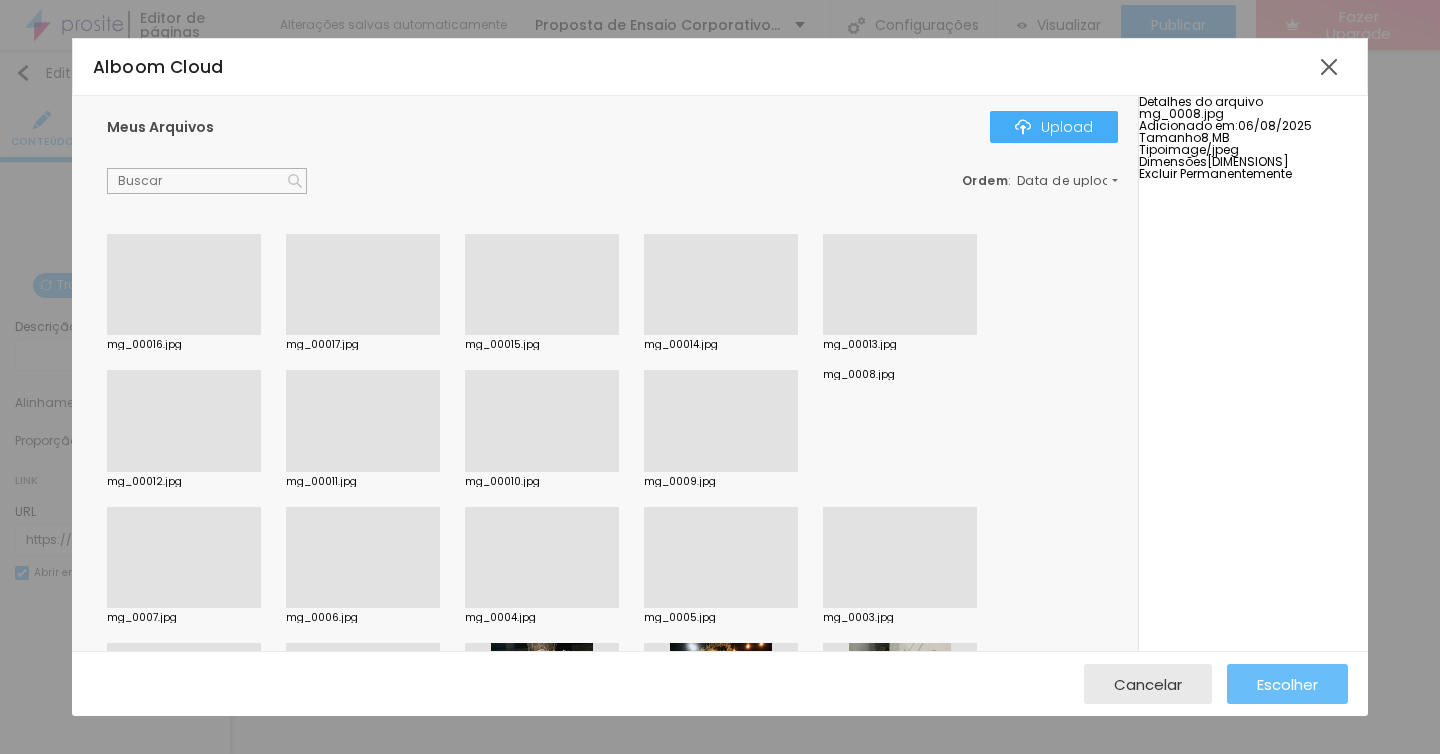 click on "Escolher" at bounding box center [1287, 684] 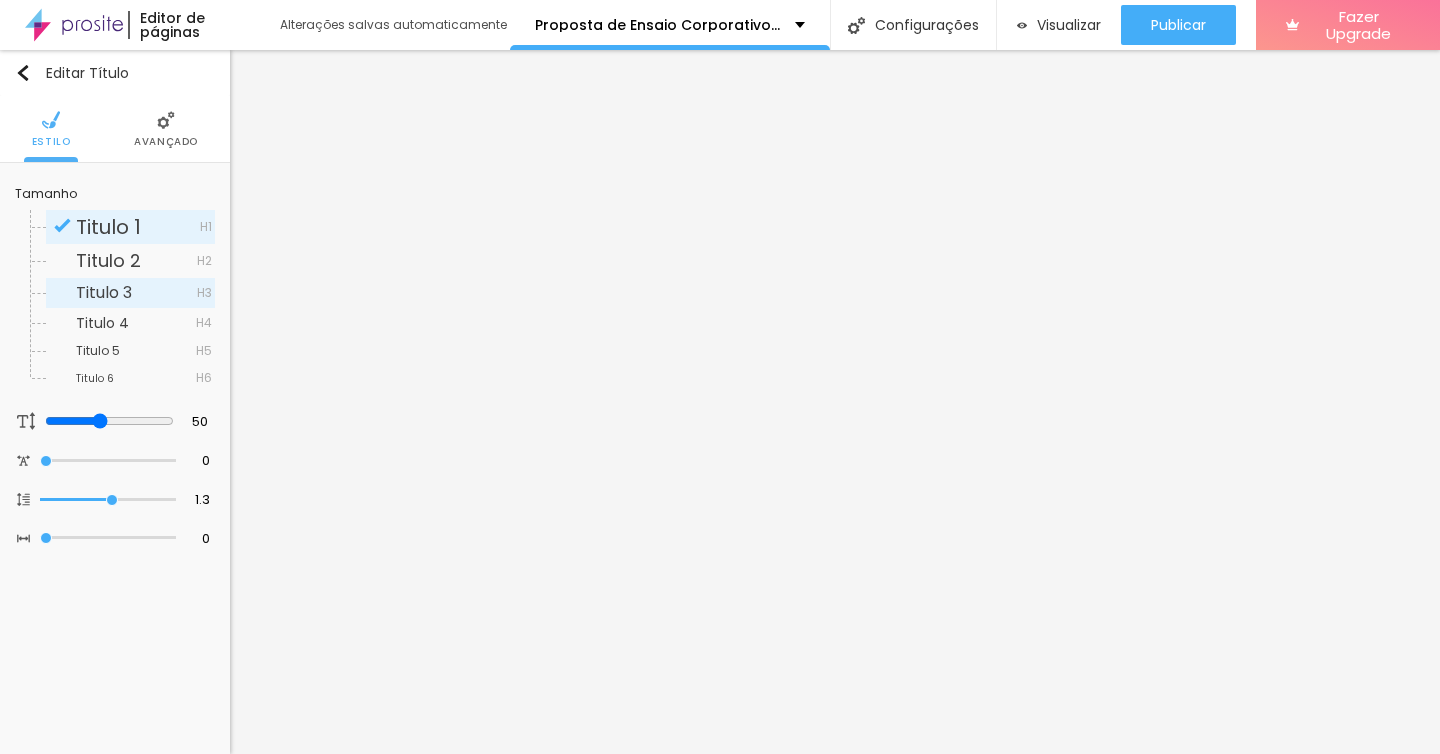 click on "Titulo 3 H3" at bounding box center (130, 293) 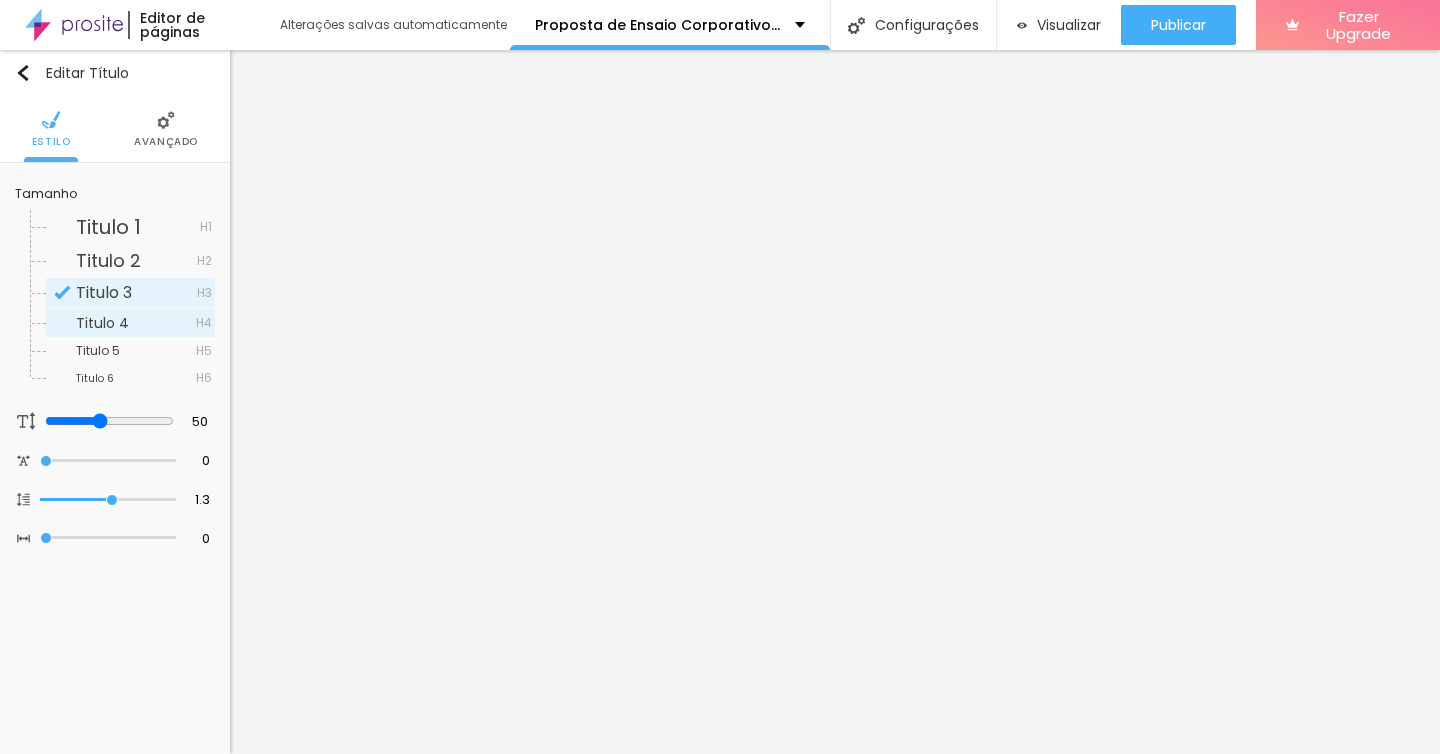 click on "Titulo 4" at bounding box center (102, 323) 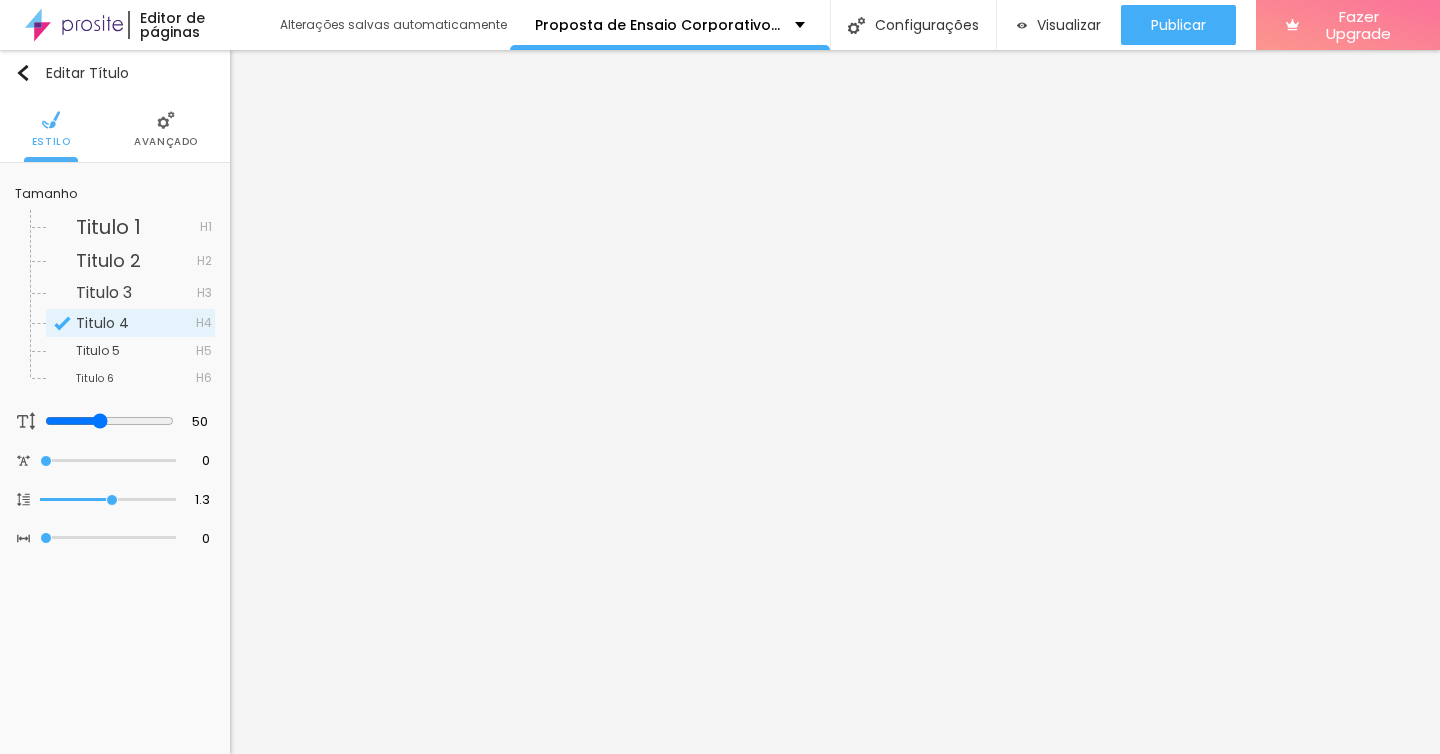 click on "Titulo 1" at bounding box center (108, 227) 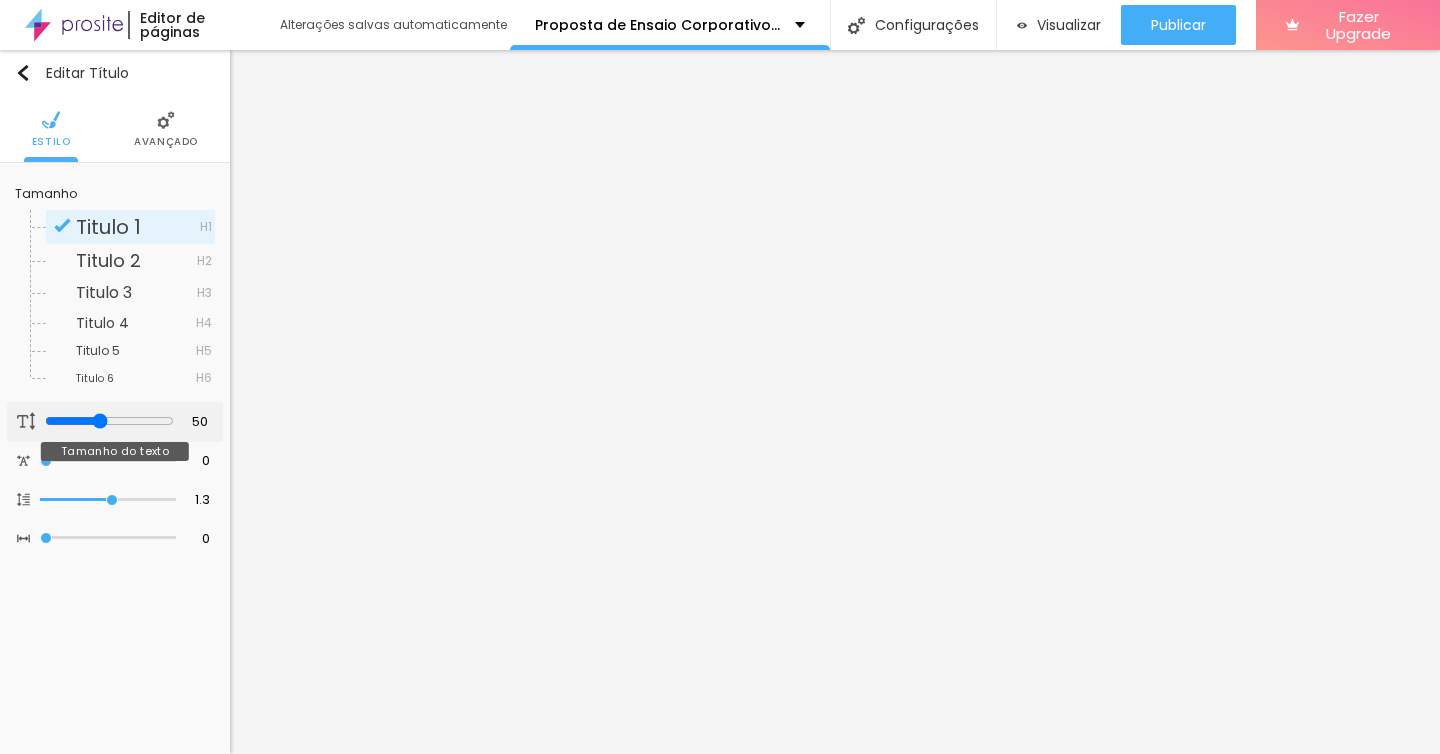 type on "44" 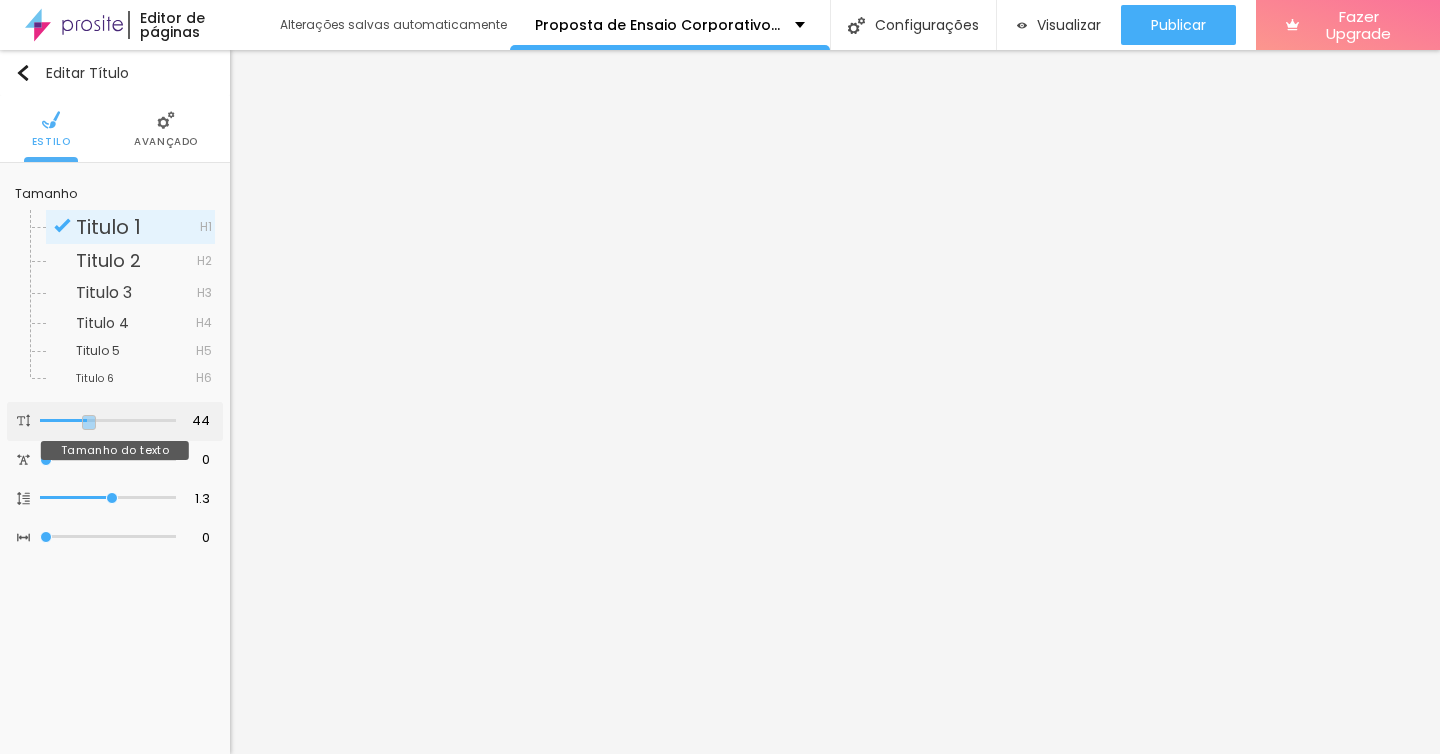 type on "39" 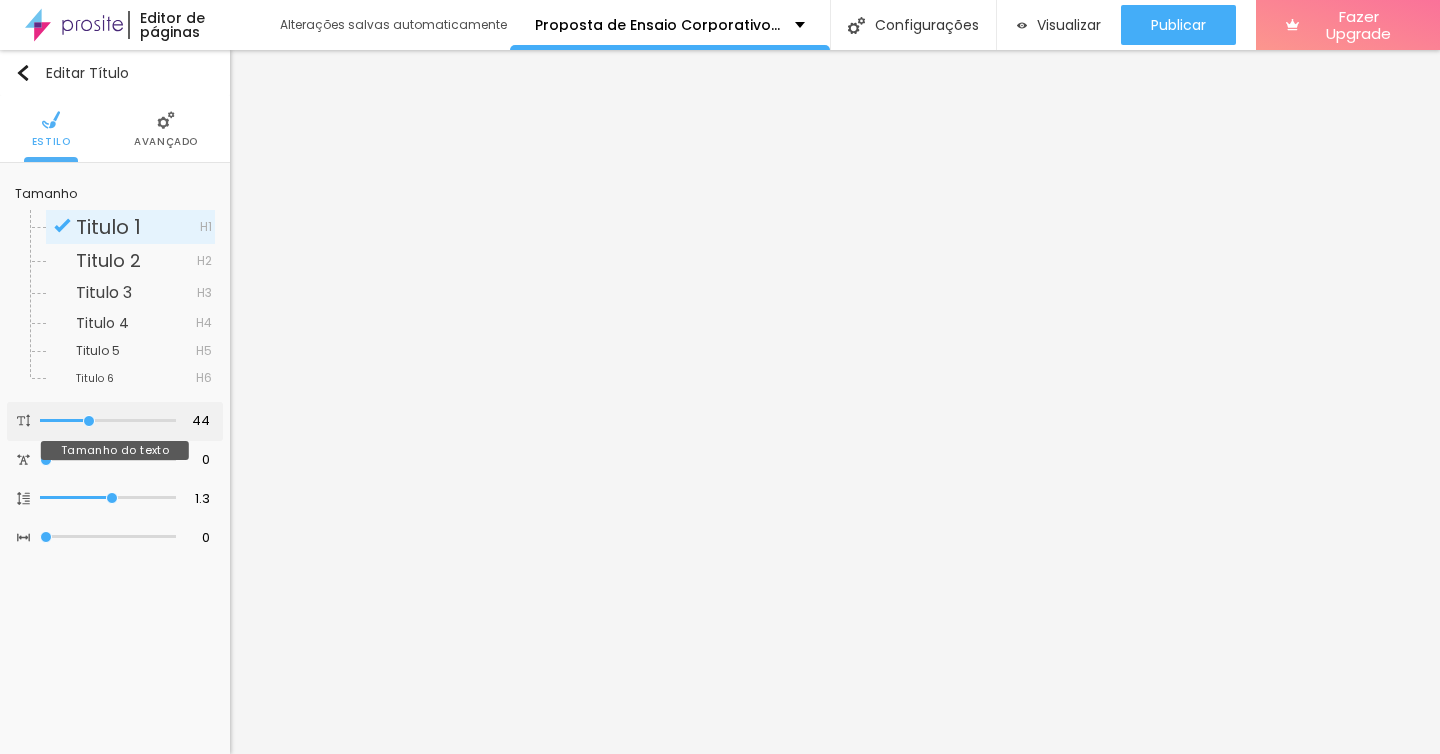 type on "39" 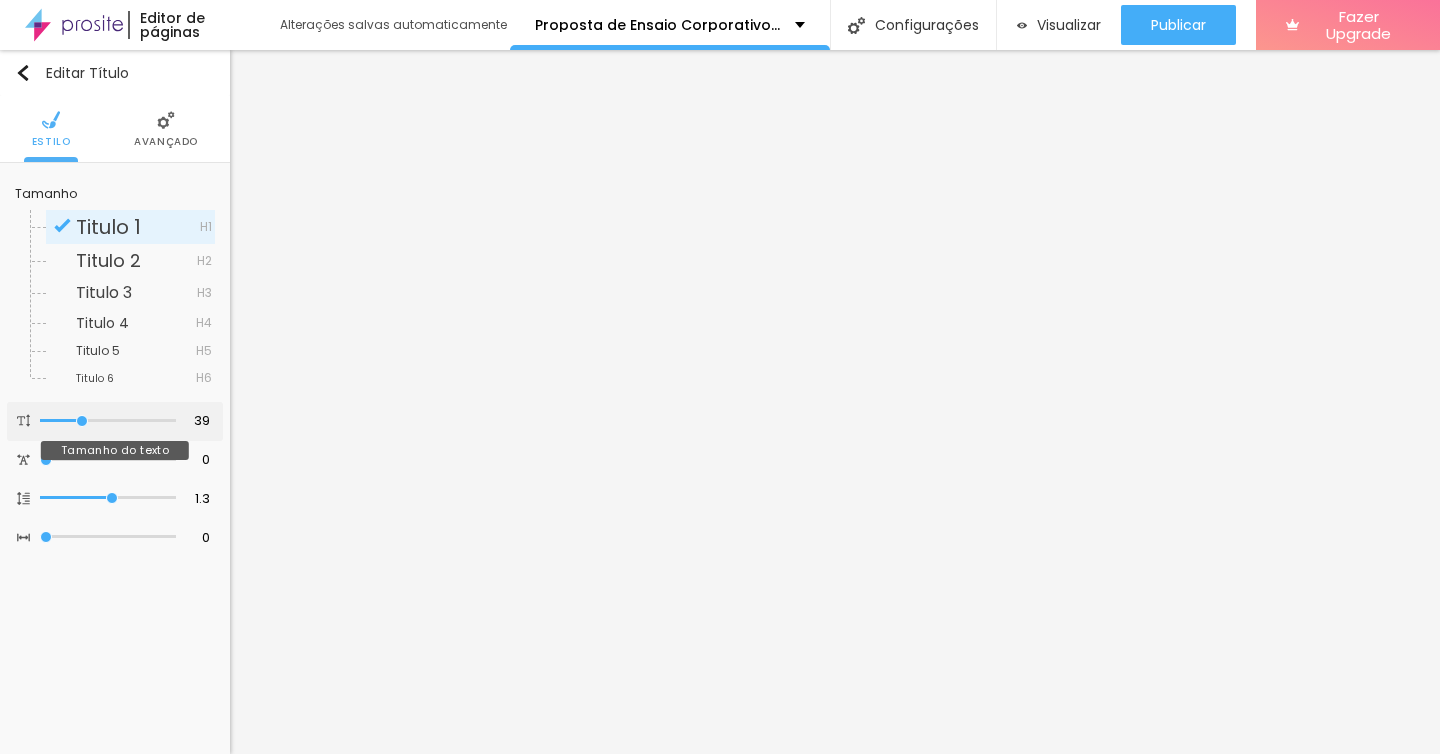 drag, startPoint x: 95, startPoint y: 424, endPoint x: 83, endPoint y: 425, distance: 12.0415945 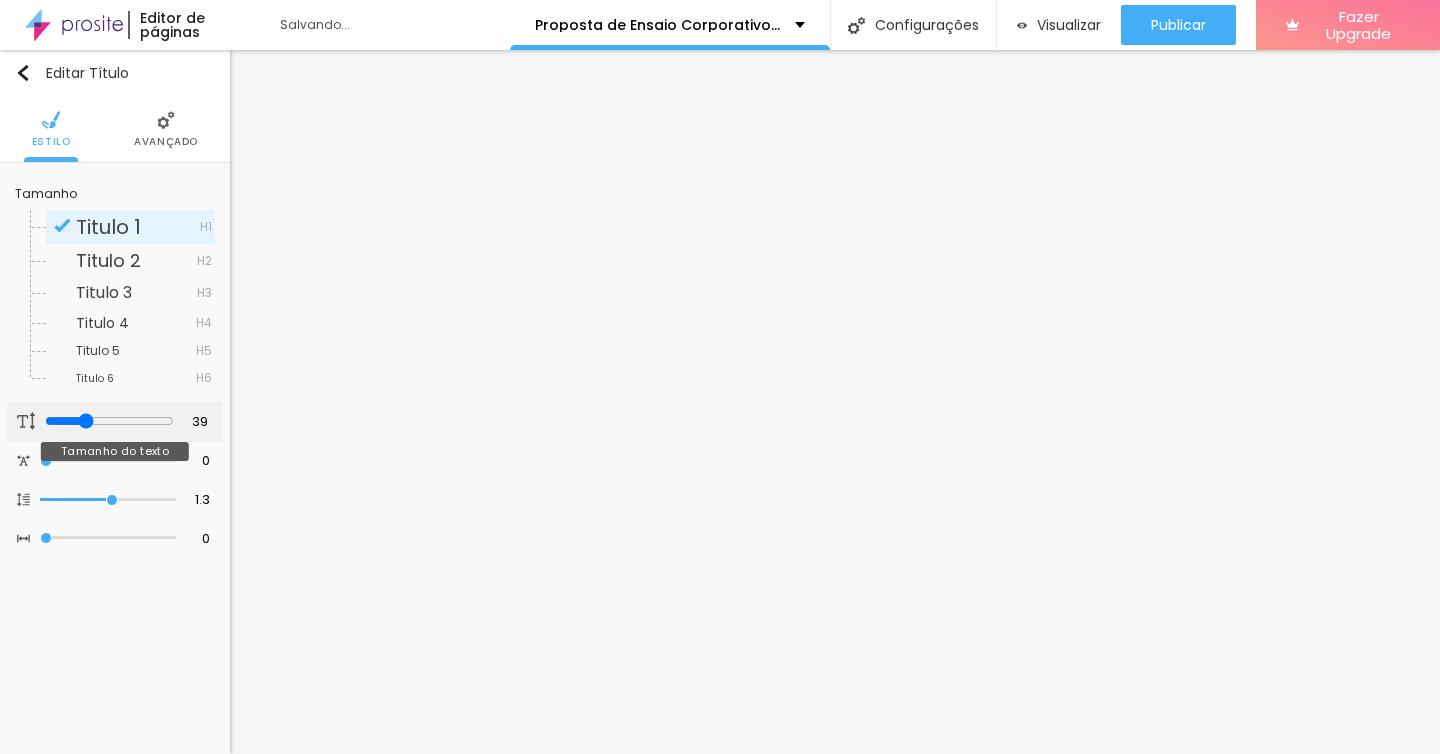 type on "32" 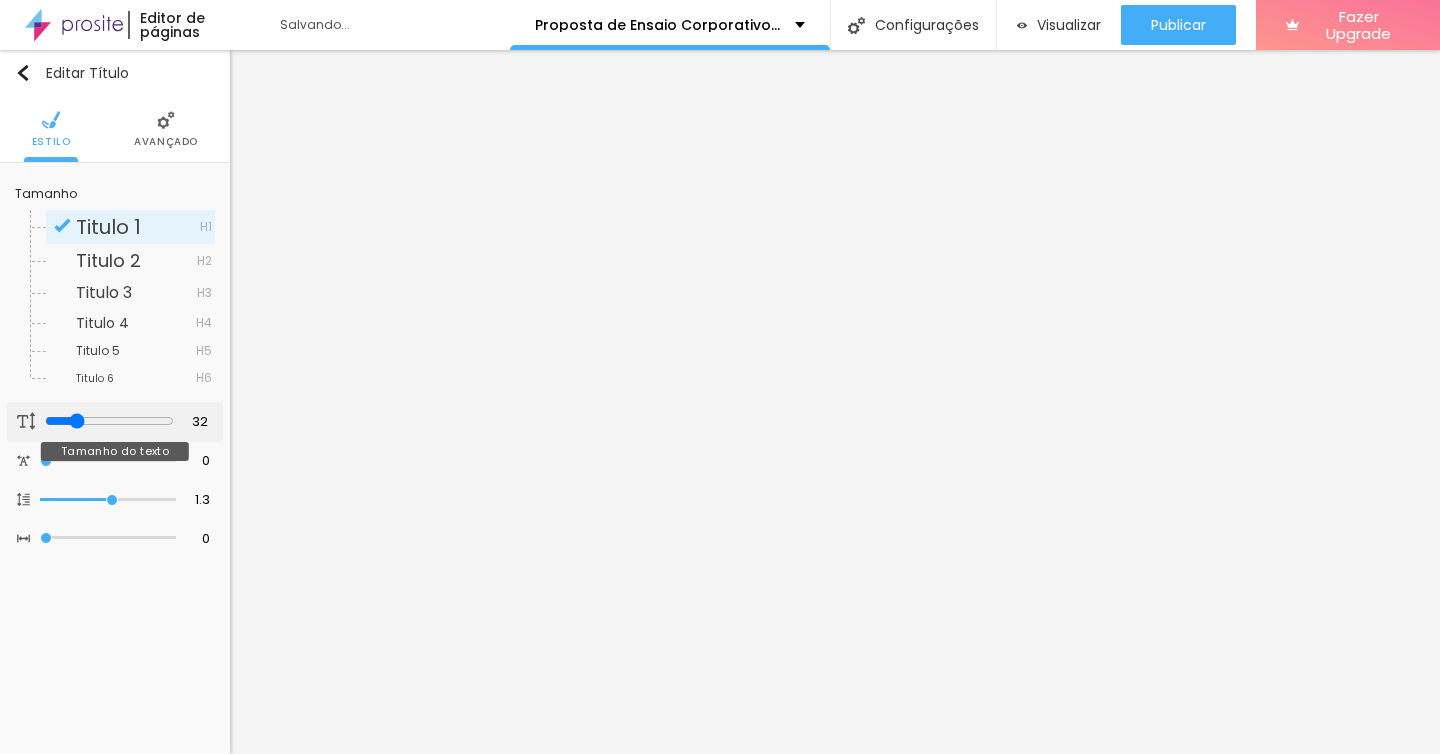 drag, startPoint x: 87, startPoint y: 421, endPoint x: 66, endPoint y: 423, distance: 21.095022 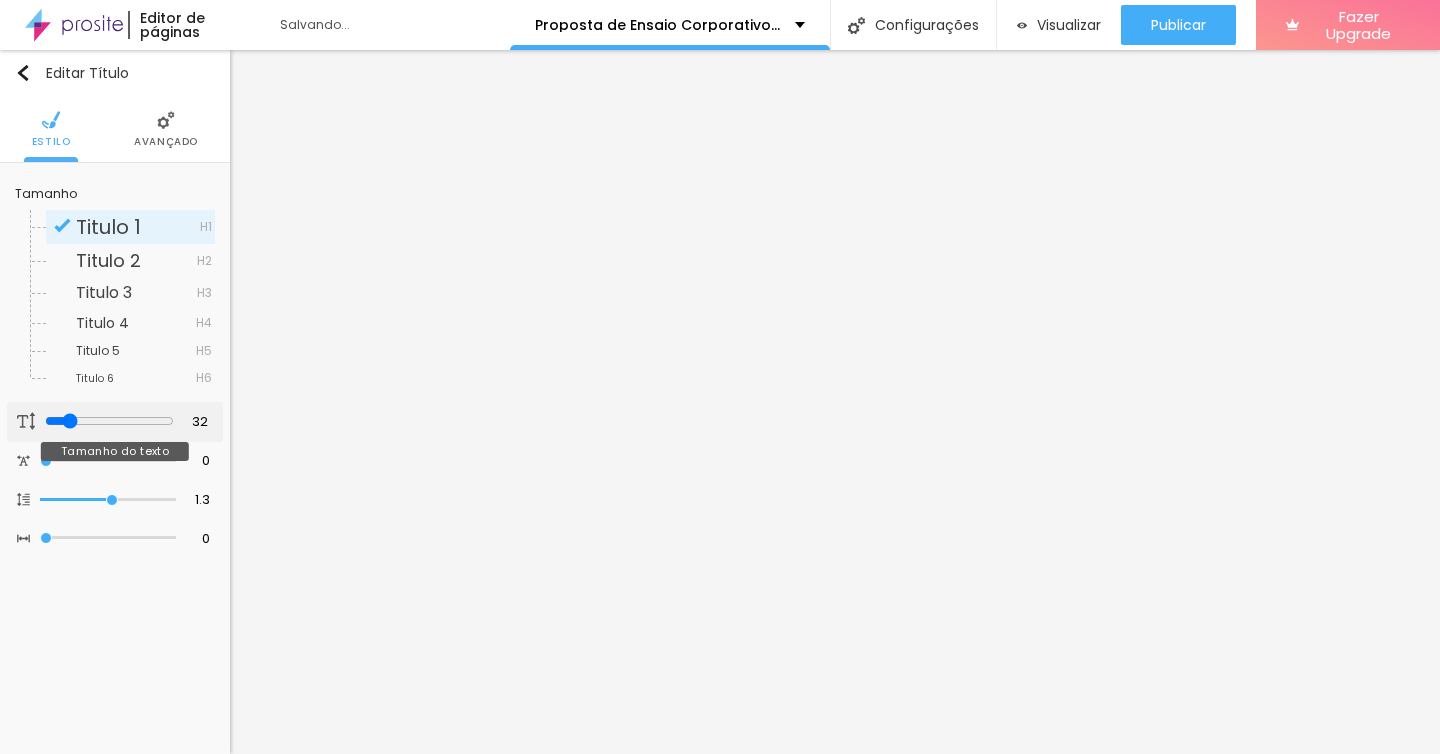 click at bounding box center (109, 421) 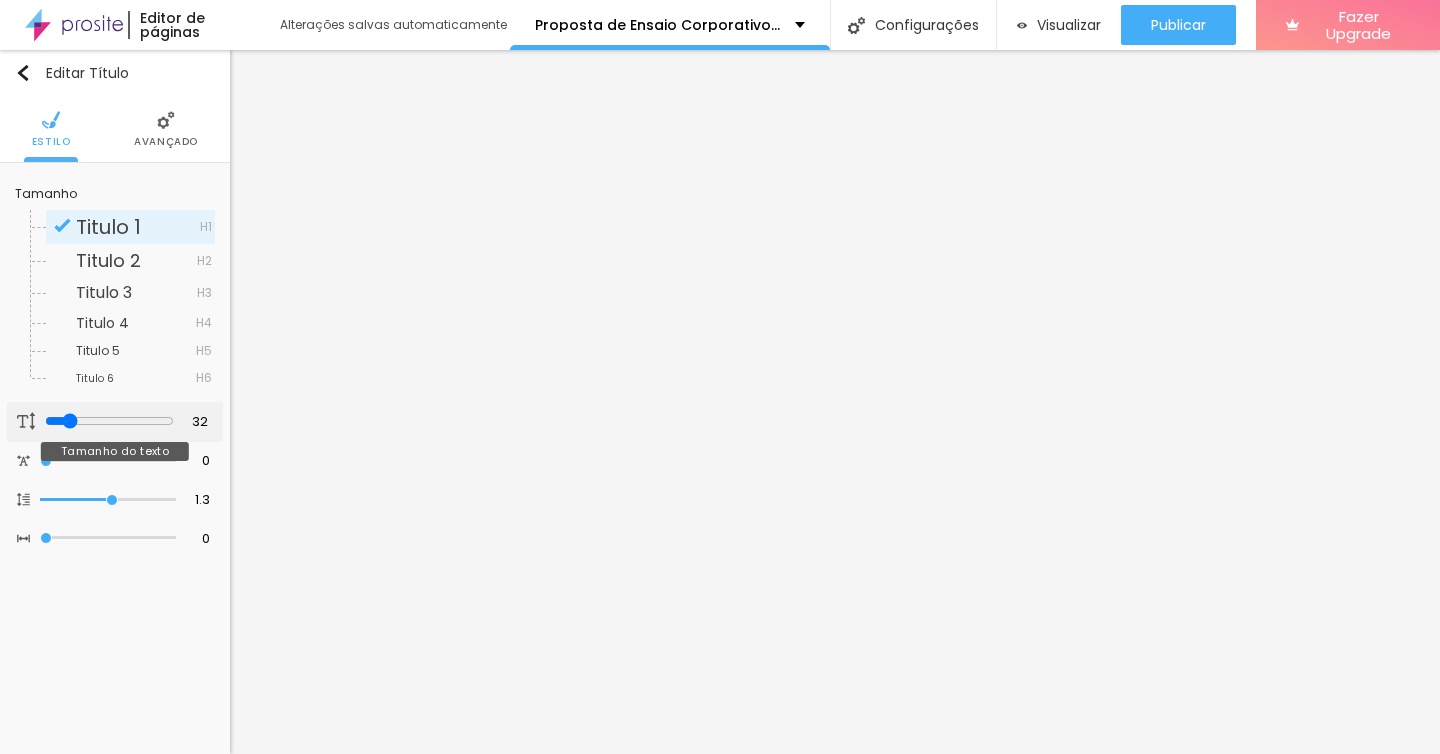 type on "27" 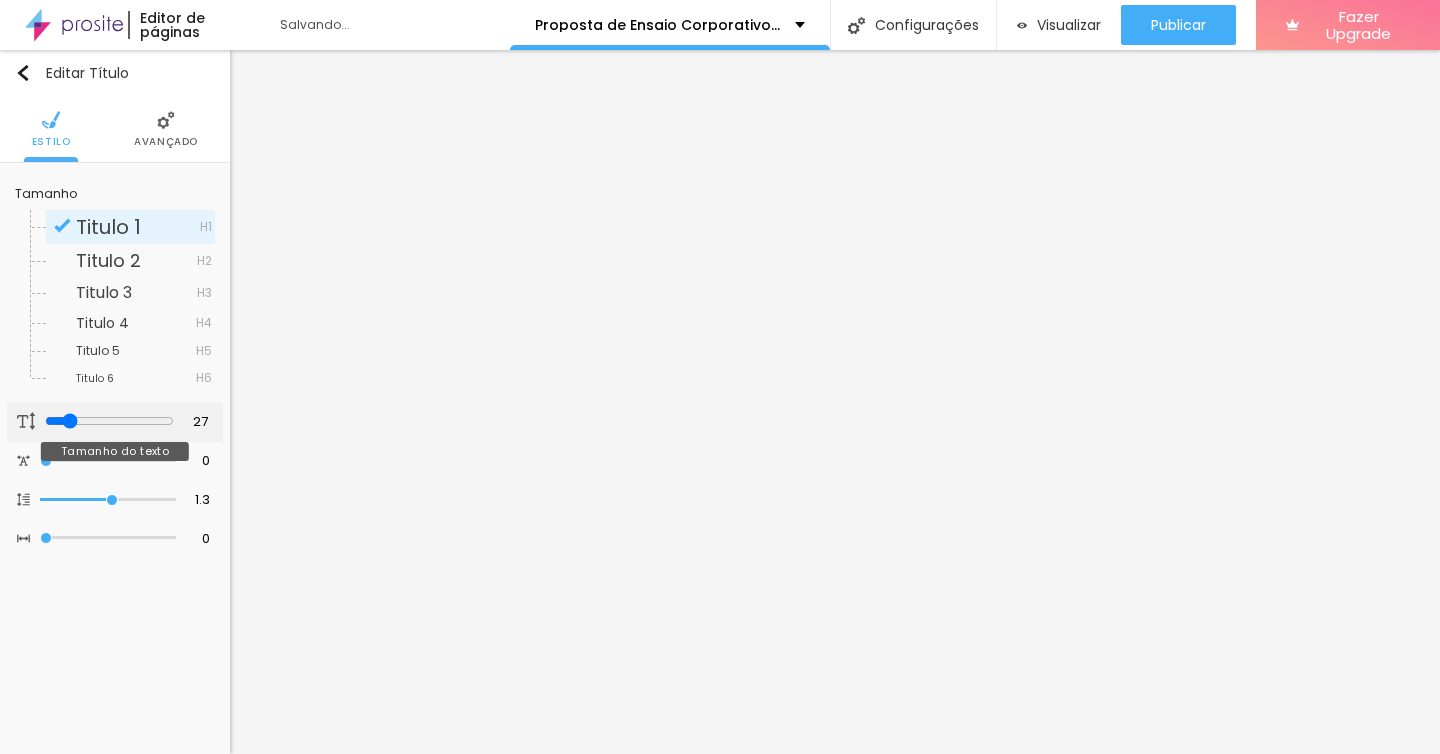 type on "25" 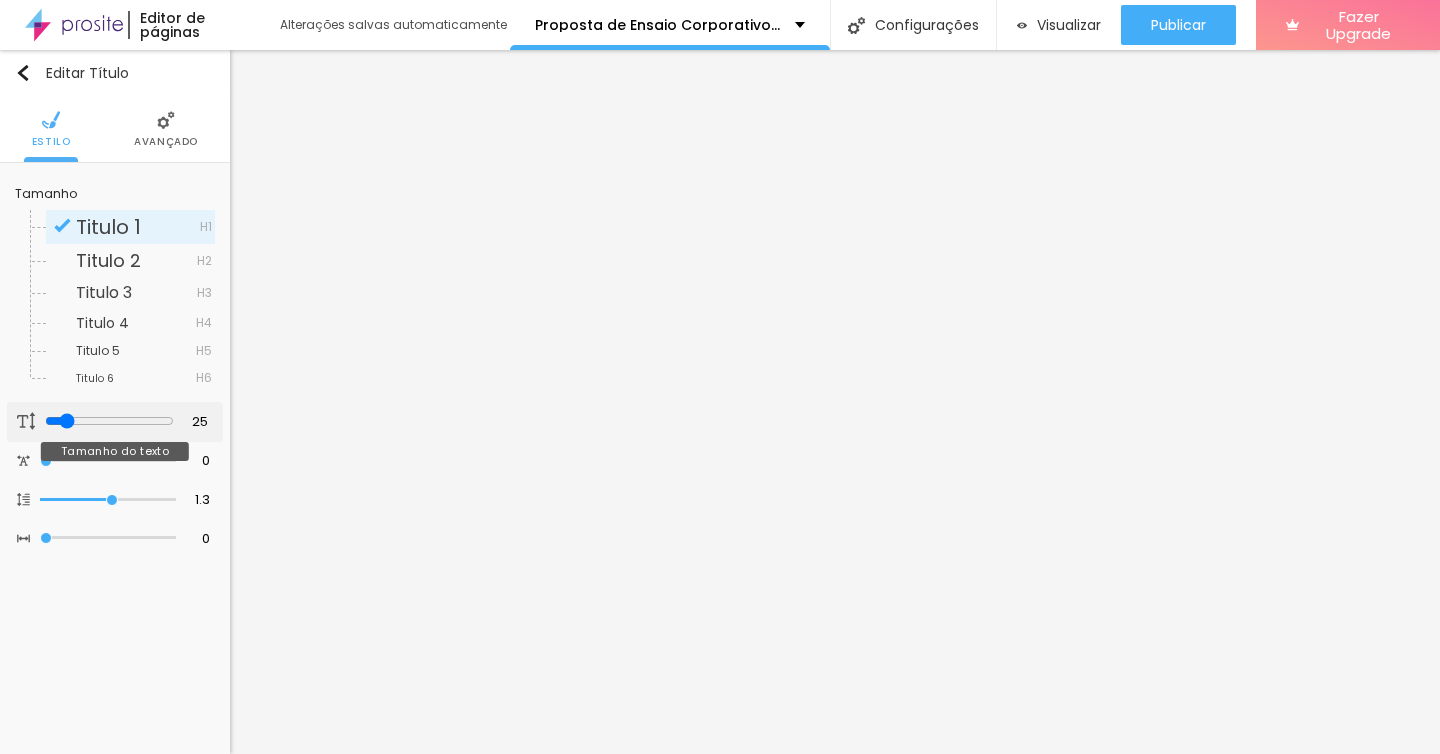type on "21" 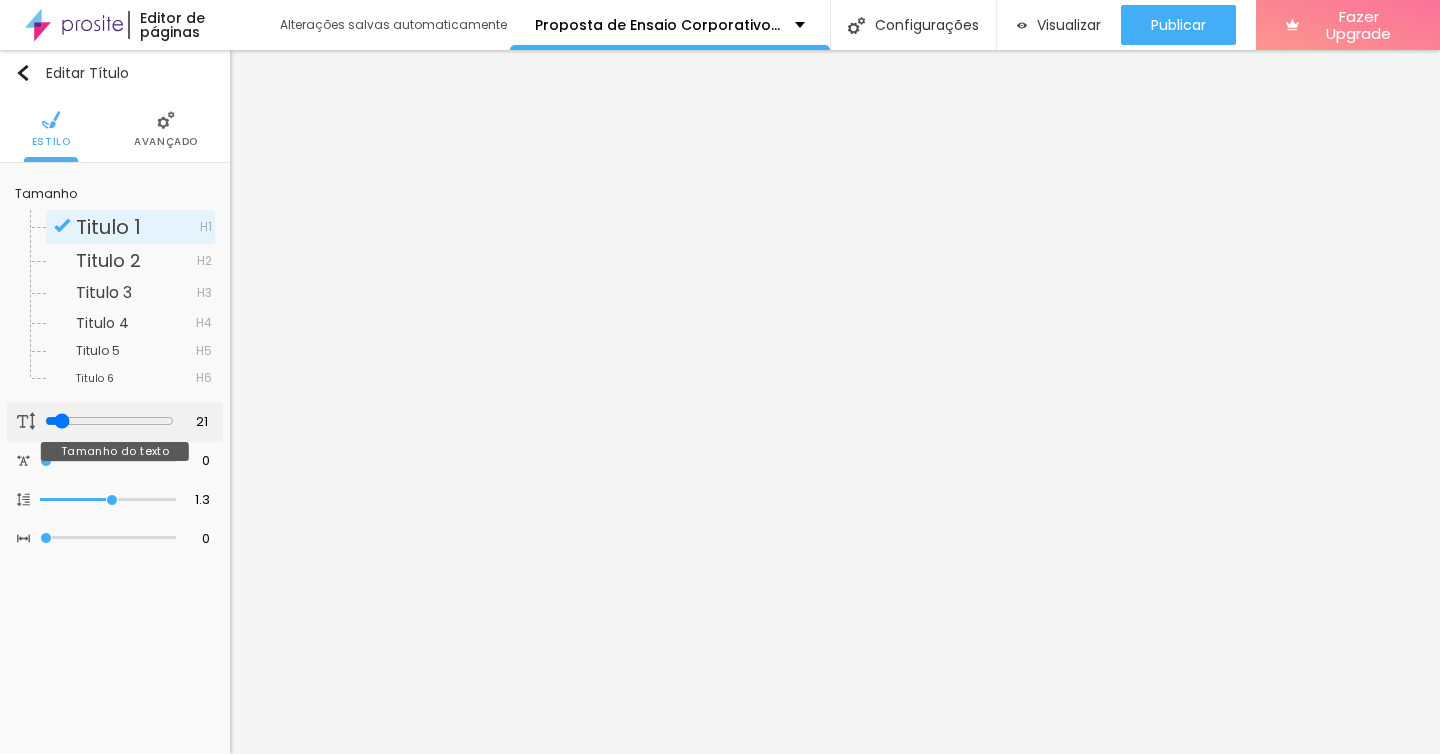 type on "30" 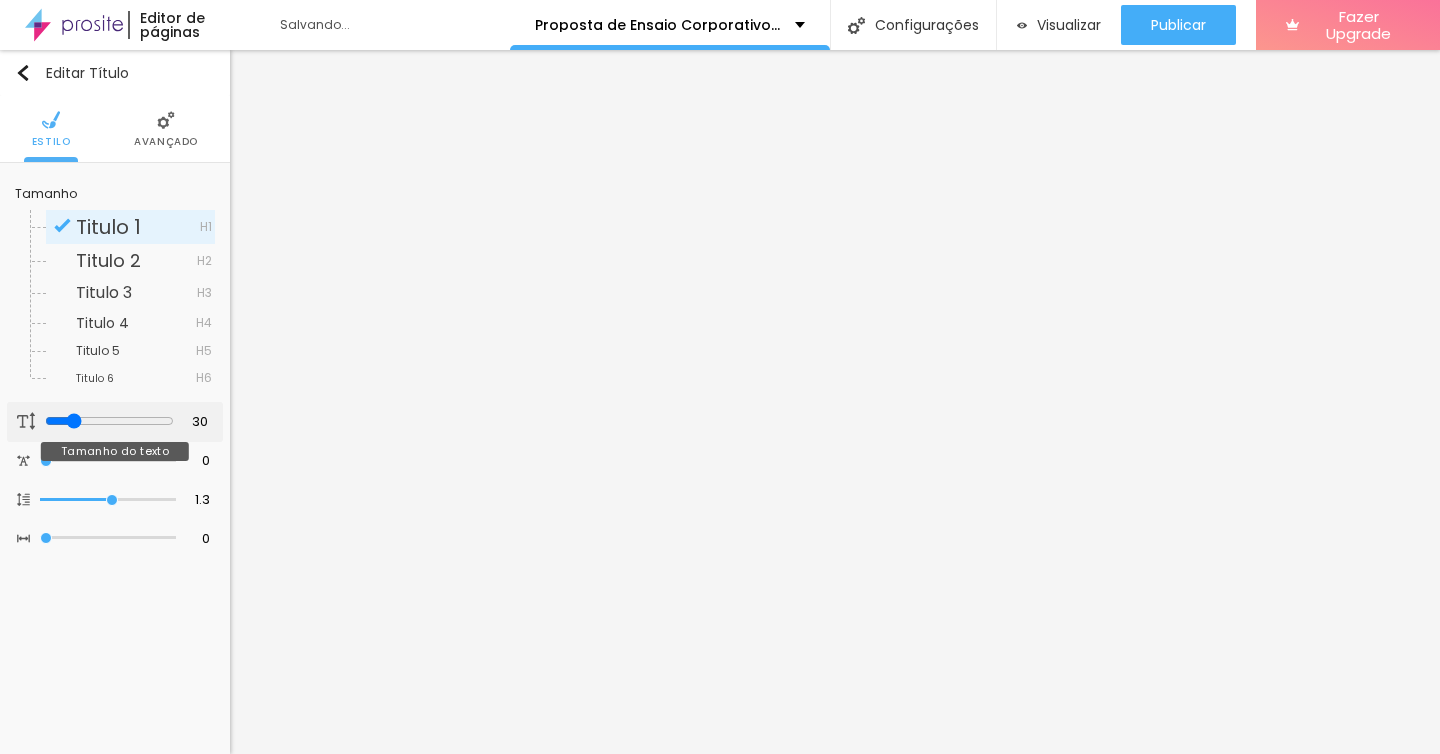 type on "32" 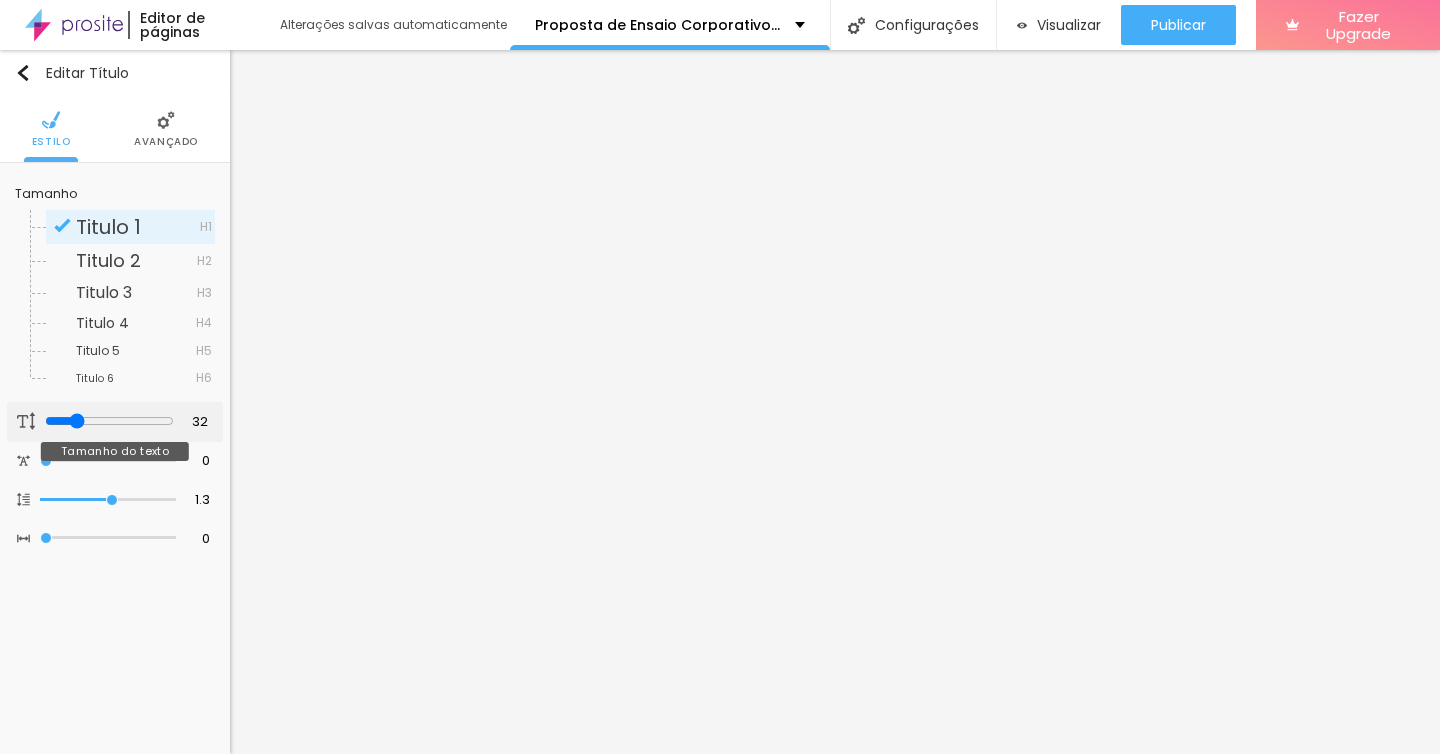 type on "31" 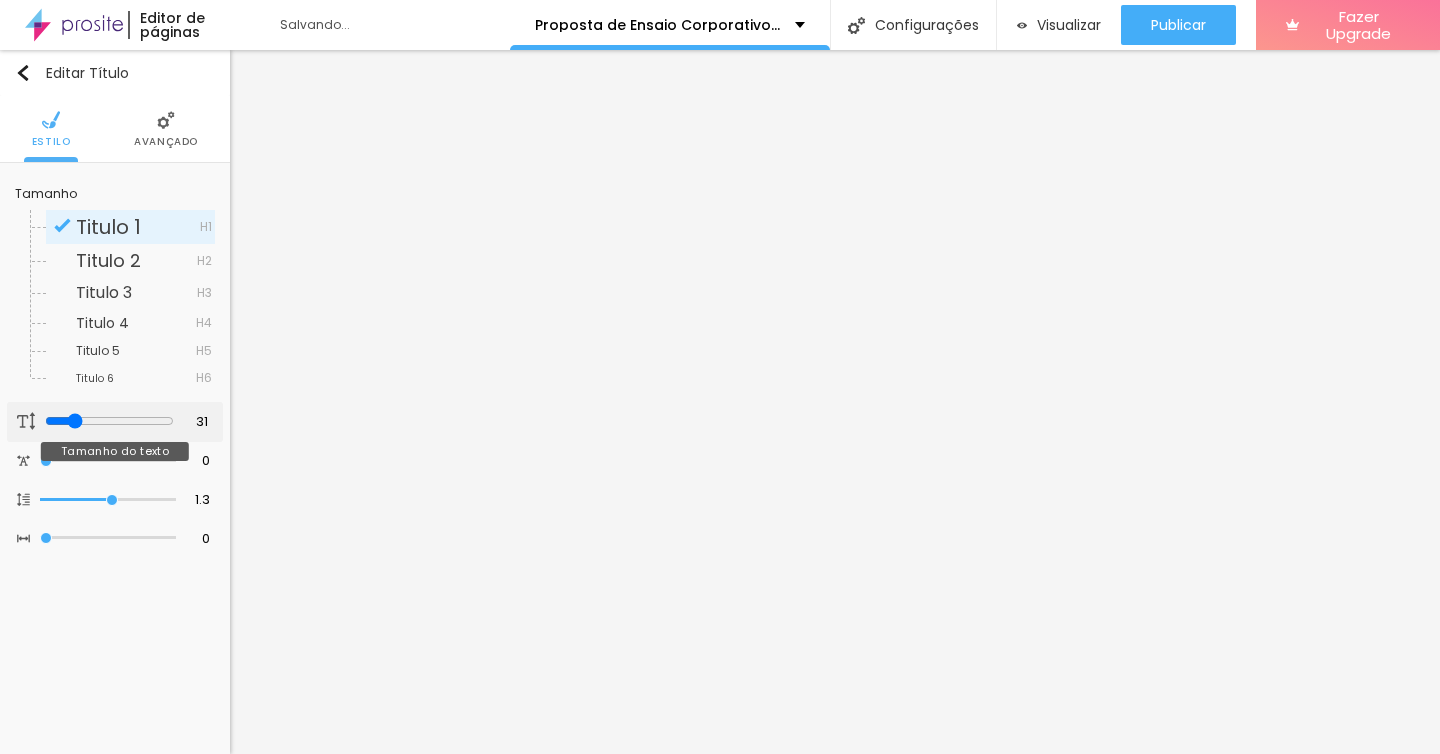 type on "30" 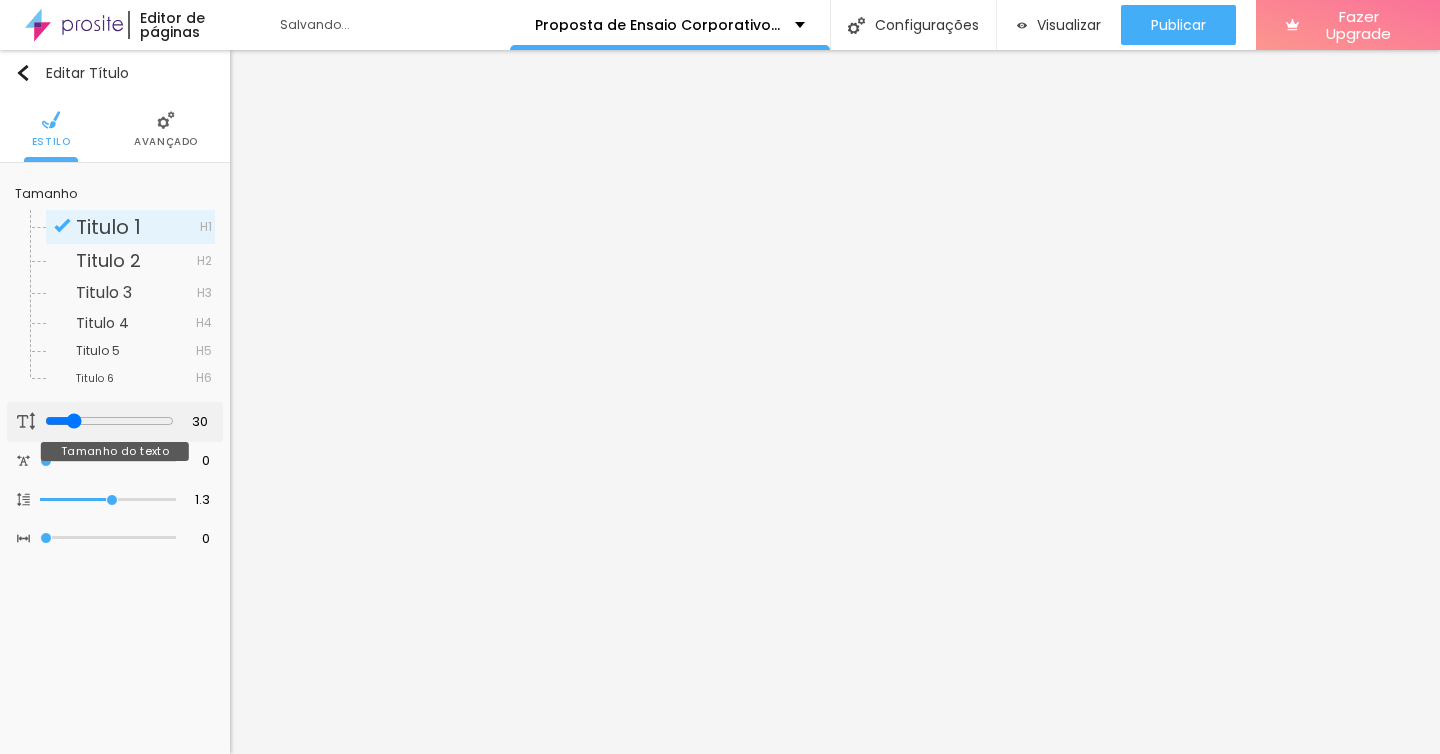 type on "30" 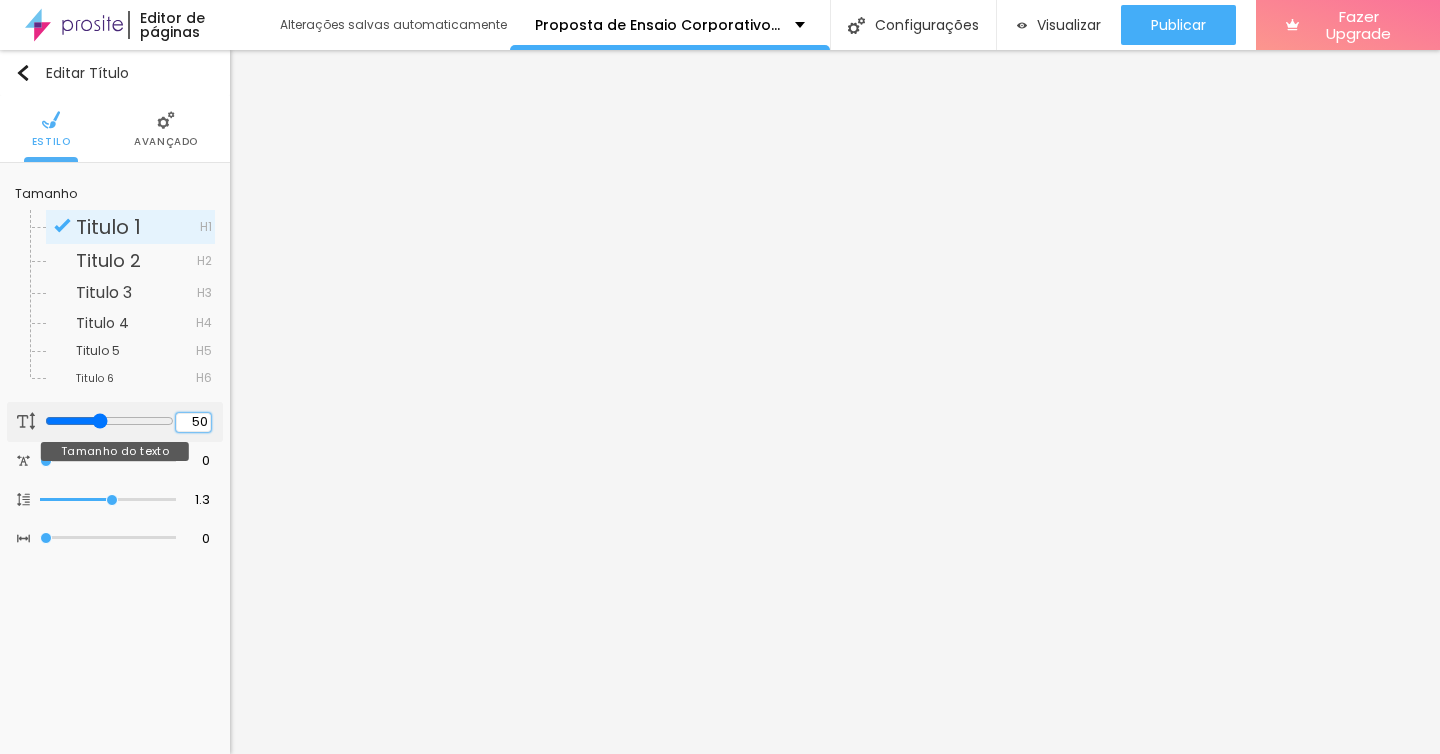 click on "50" at bounding box center (193, 422) 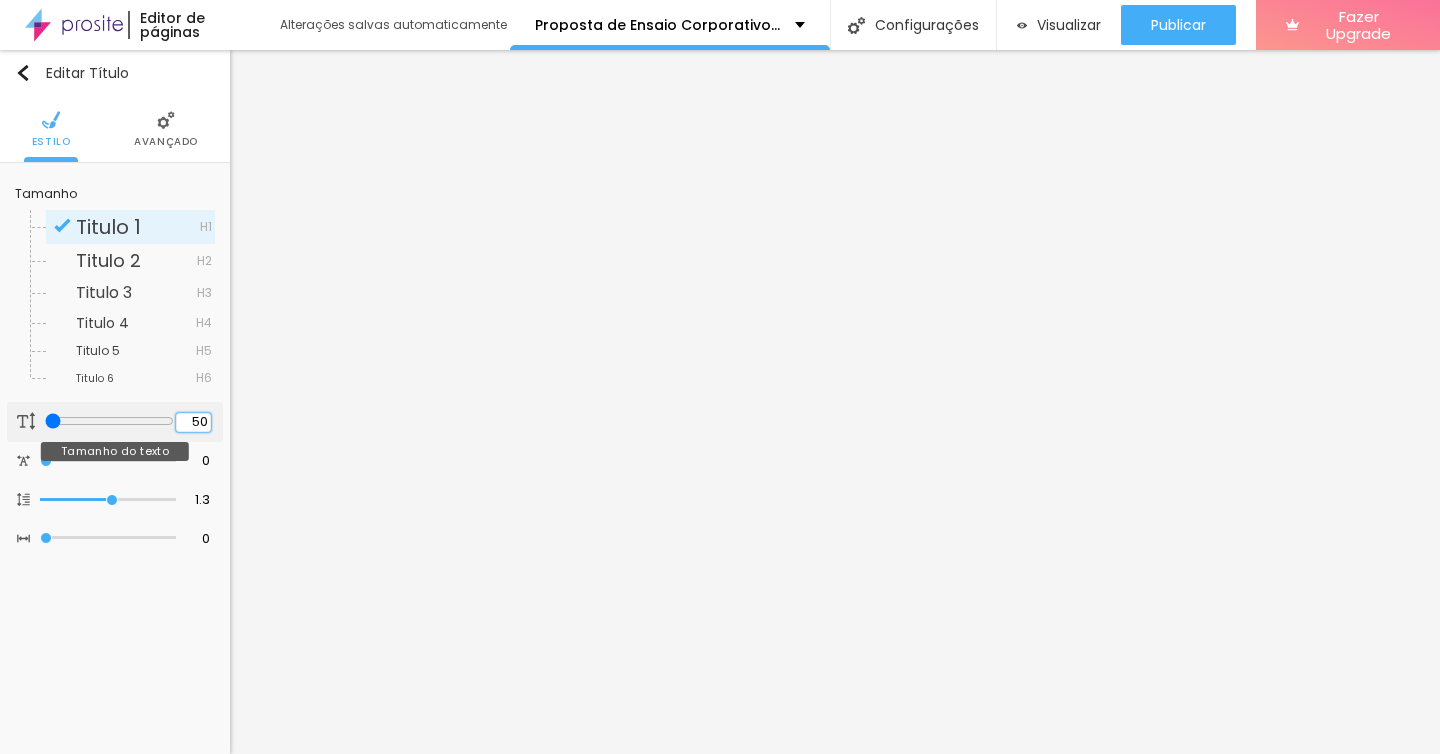 type on "3" 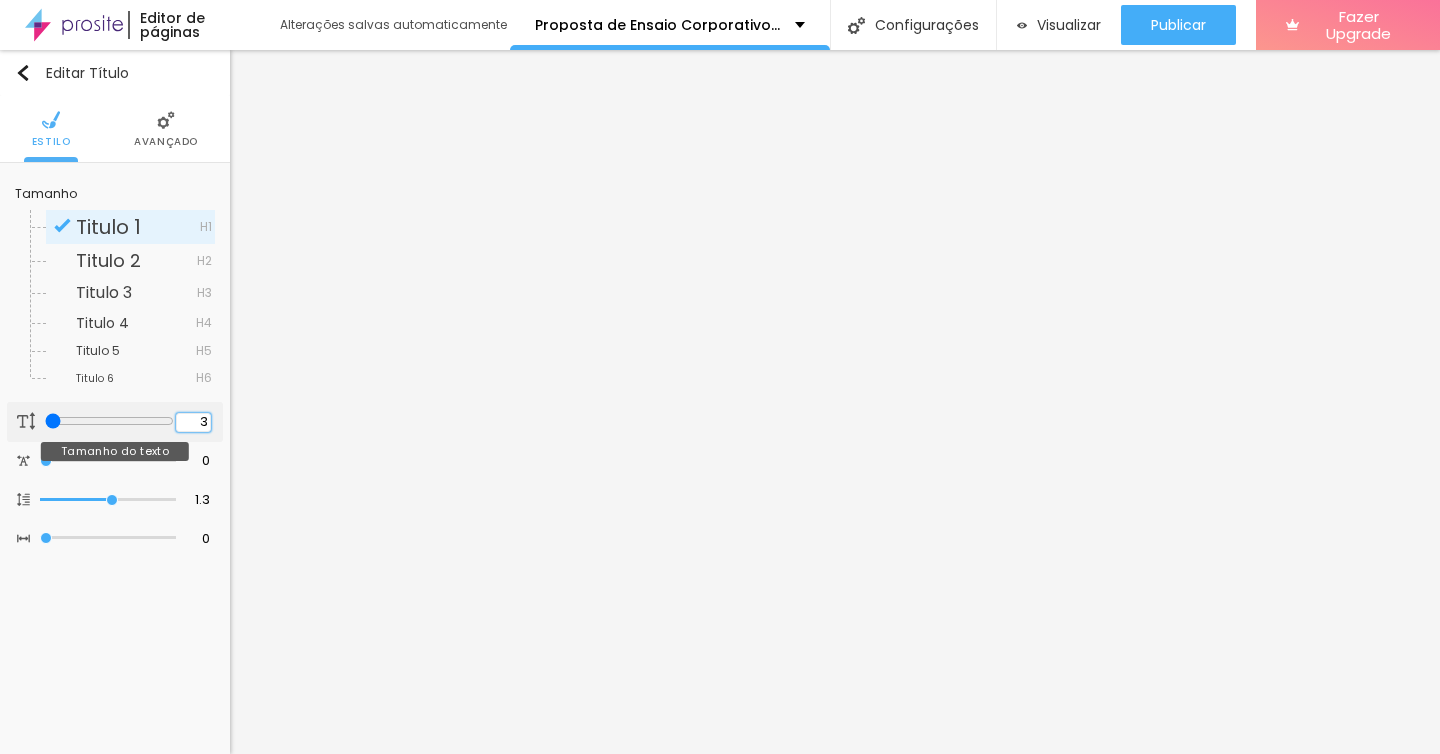 type on "14" 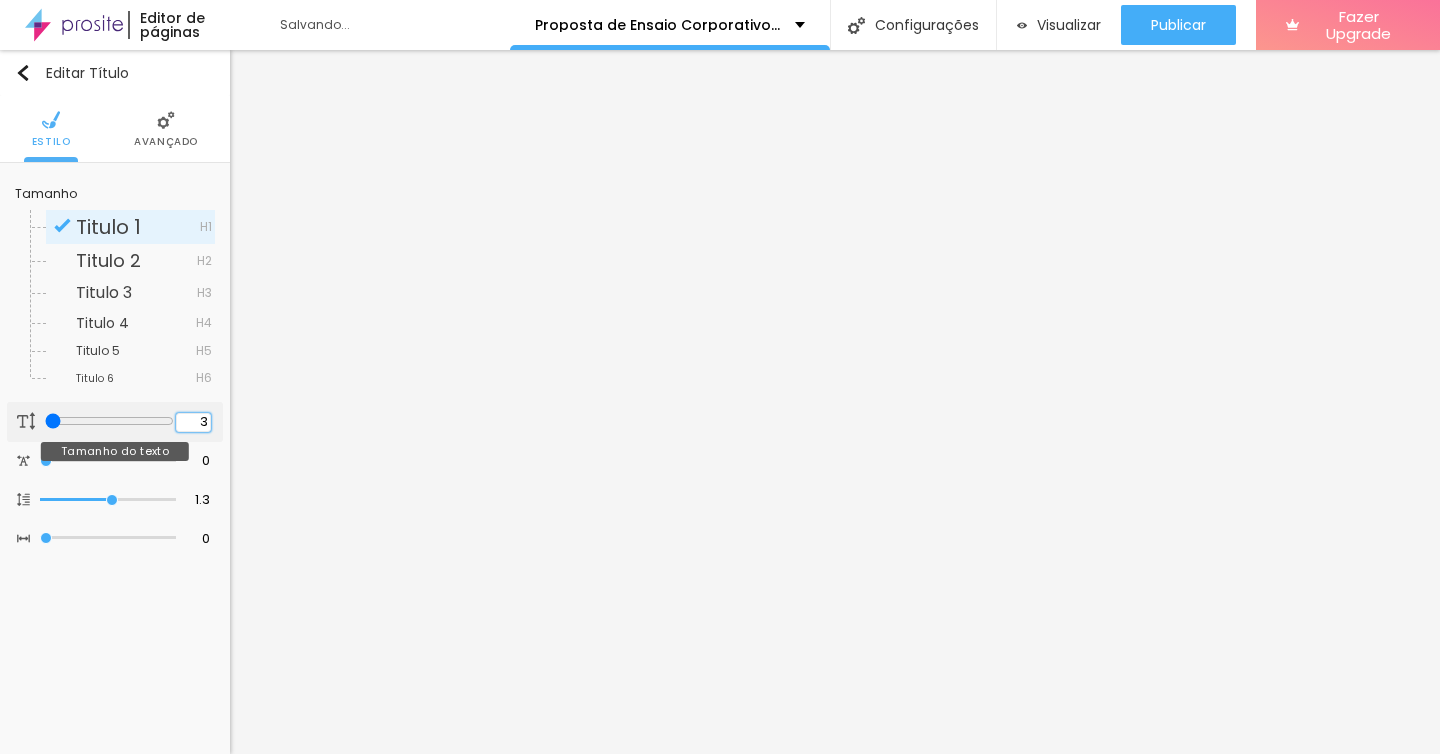 type on "30" 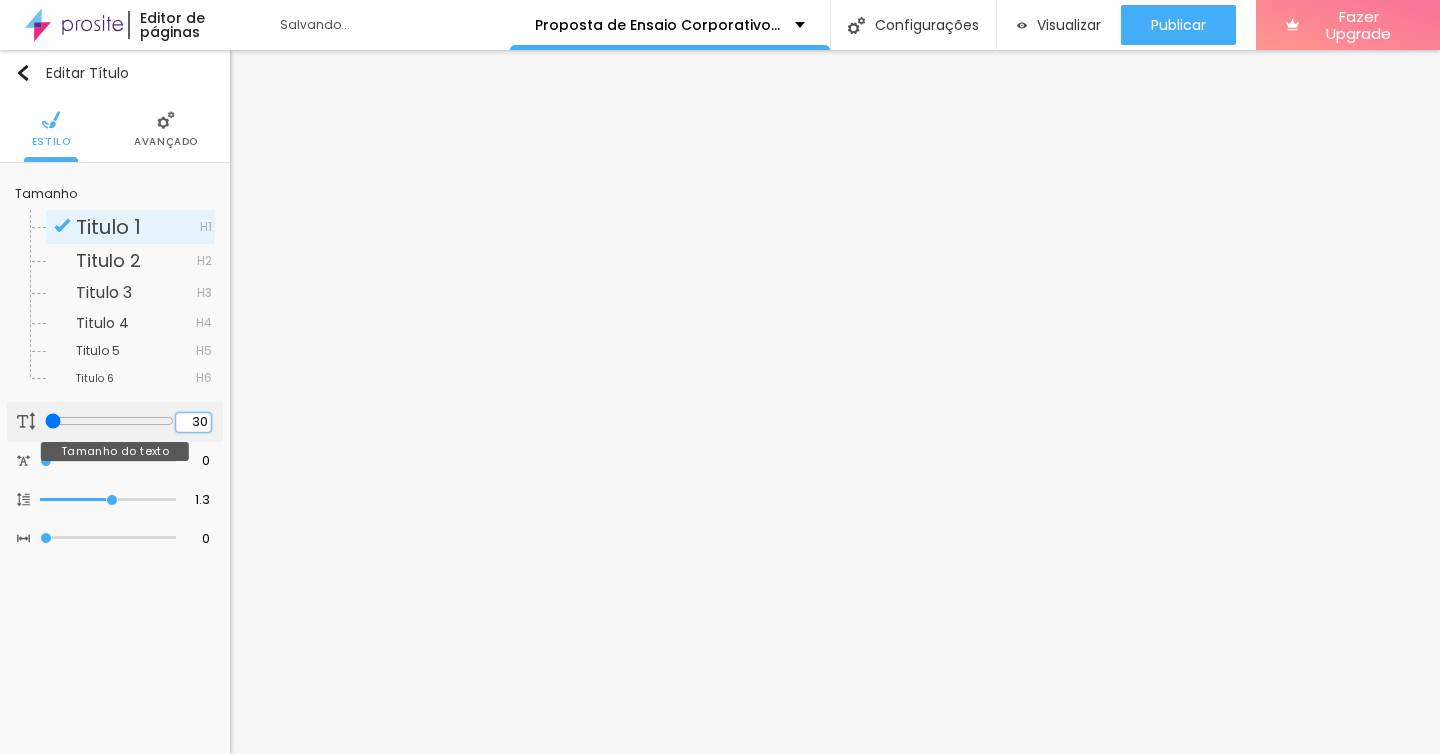 type on "30" 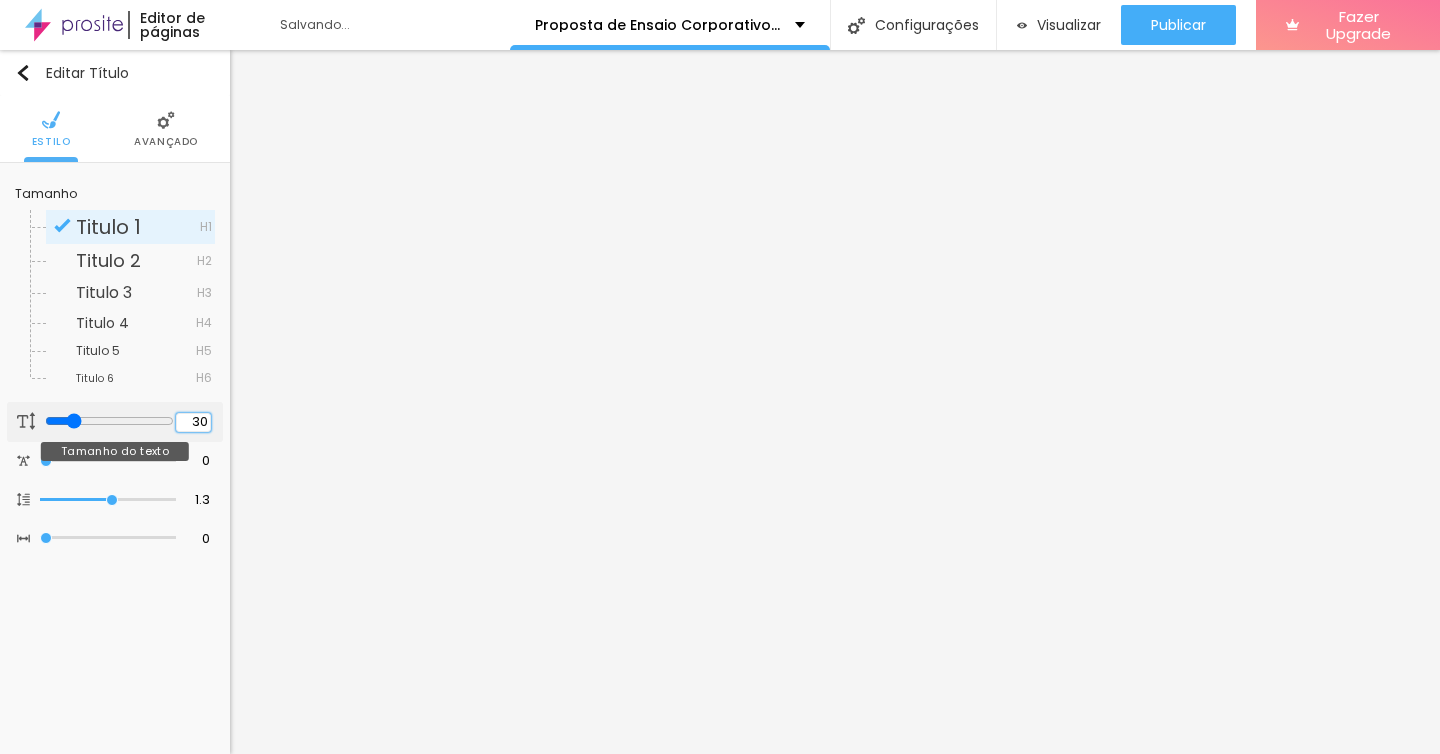type on "30" 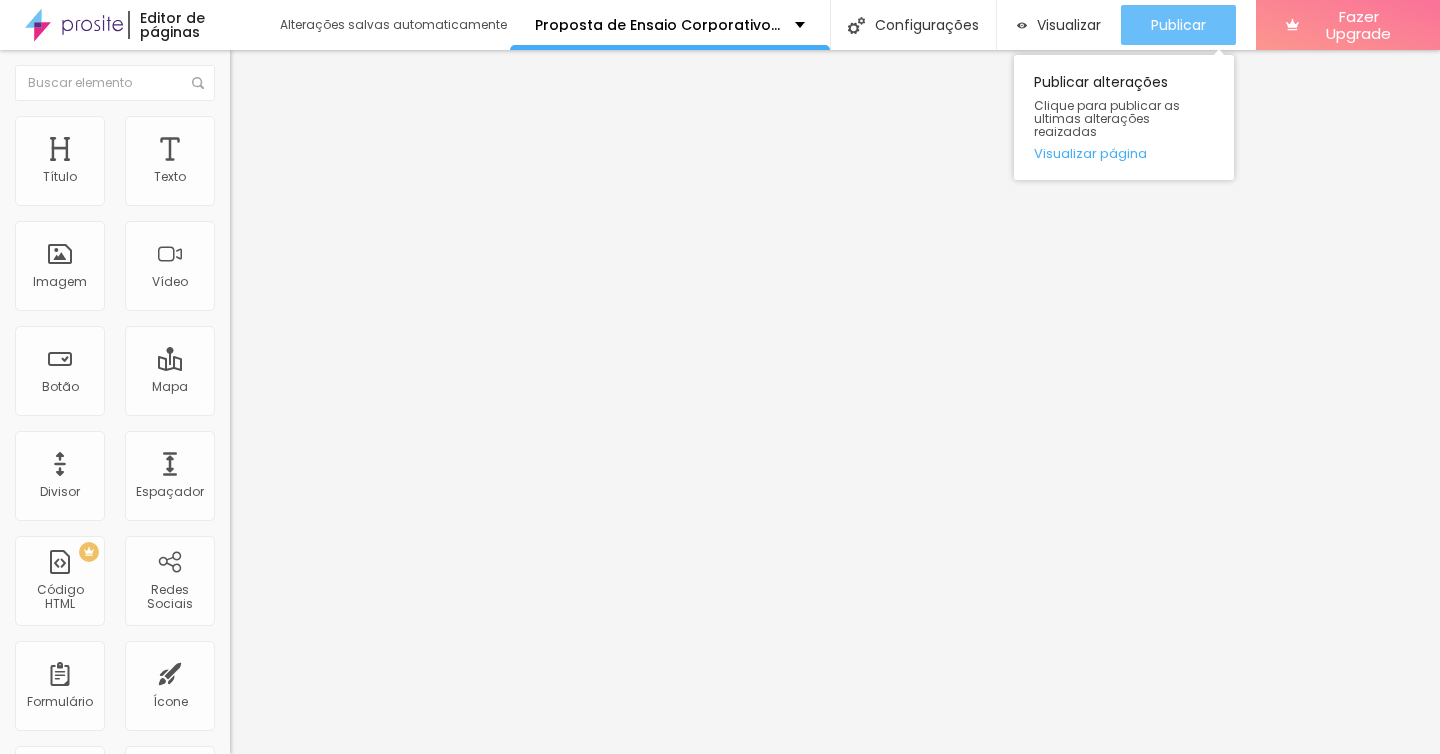 click on "Publicar" at bounding box center (1178, 25) 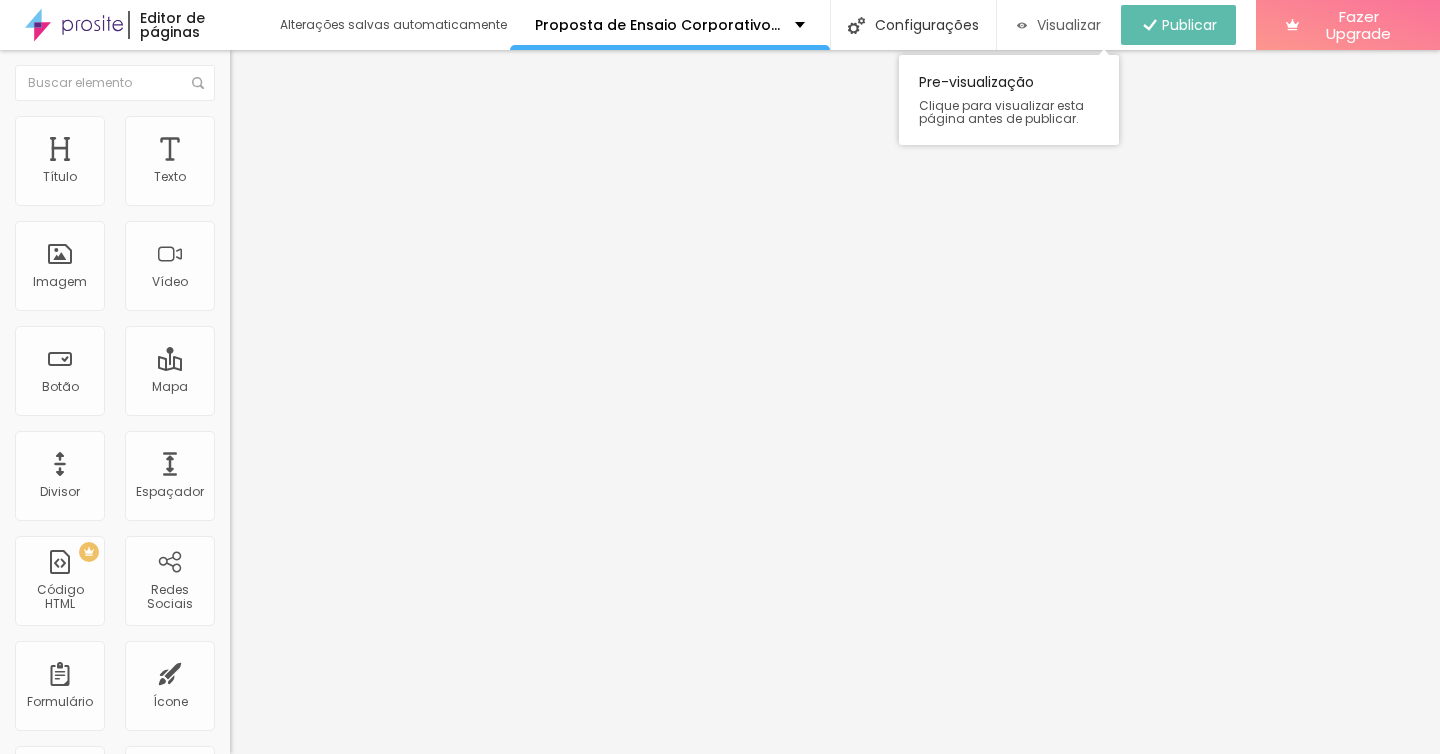 click on "Visualizar" at bounding box center (1069, 25) 